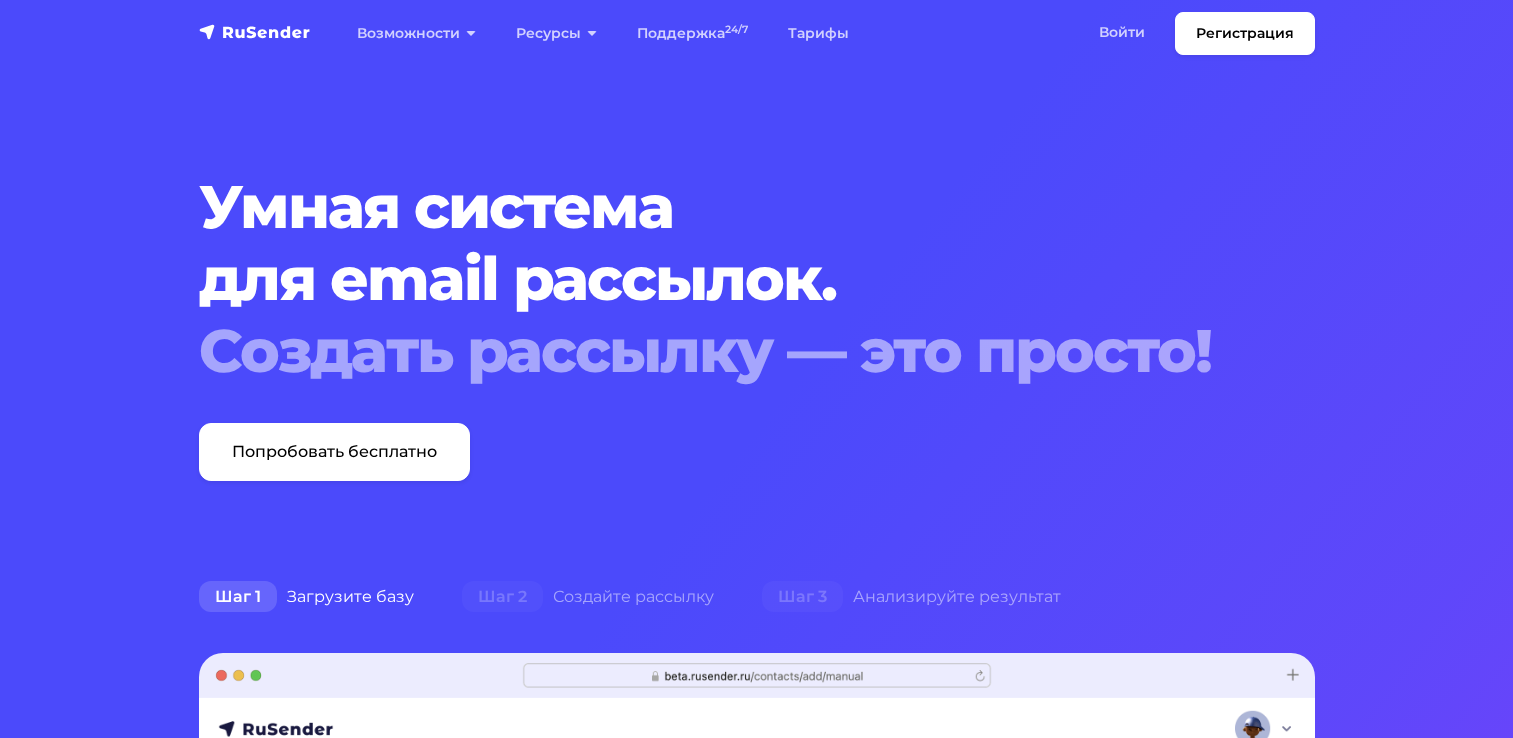 scroll, scrollTop: 0, scrollLeft: 0, axis: both 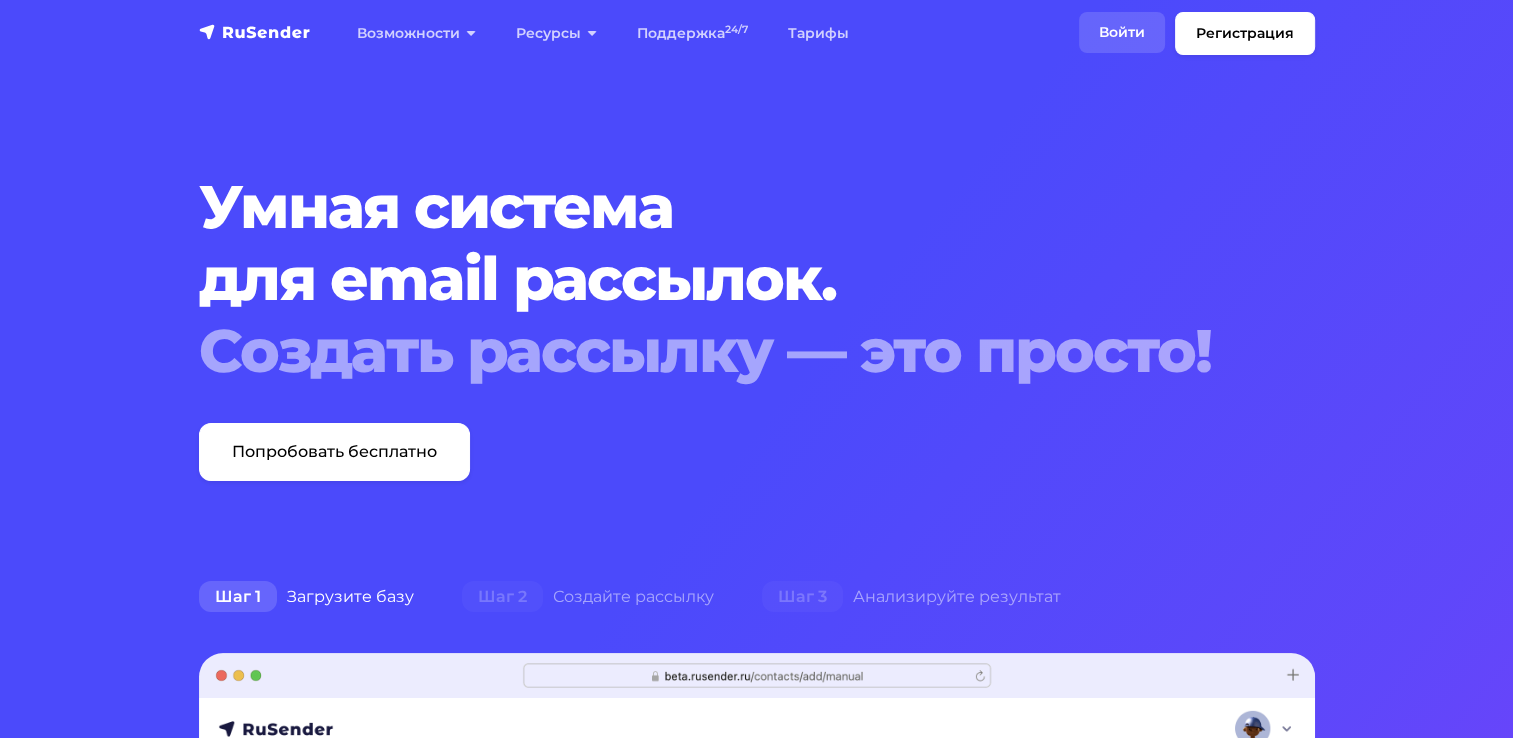 click on "Войти" at bounding box center [1122, 32] 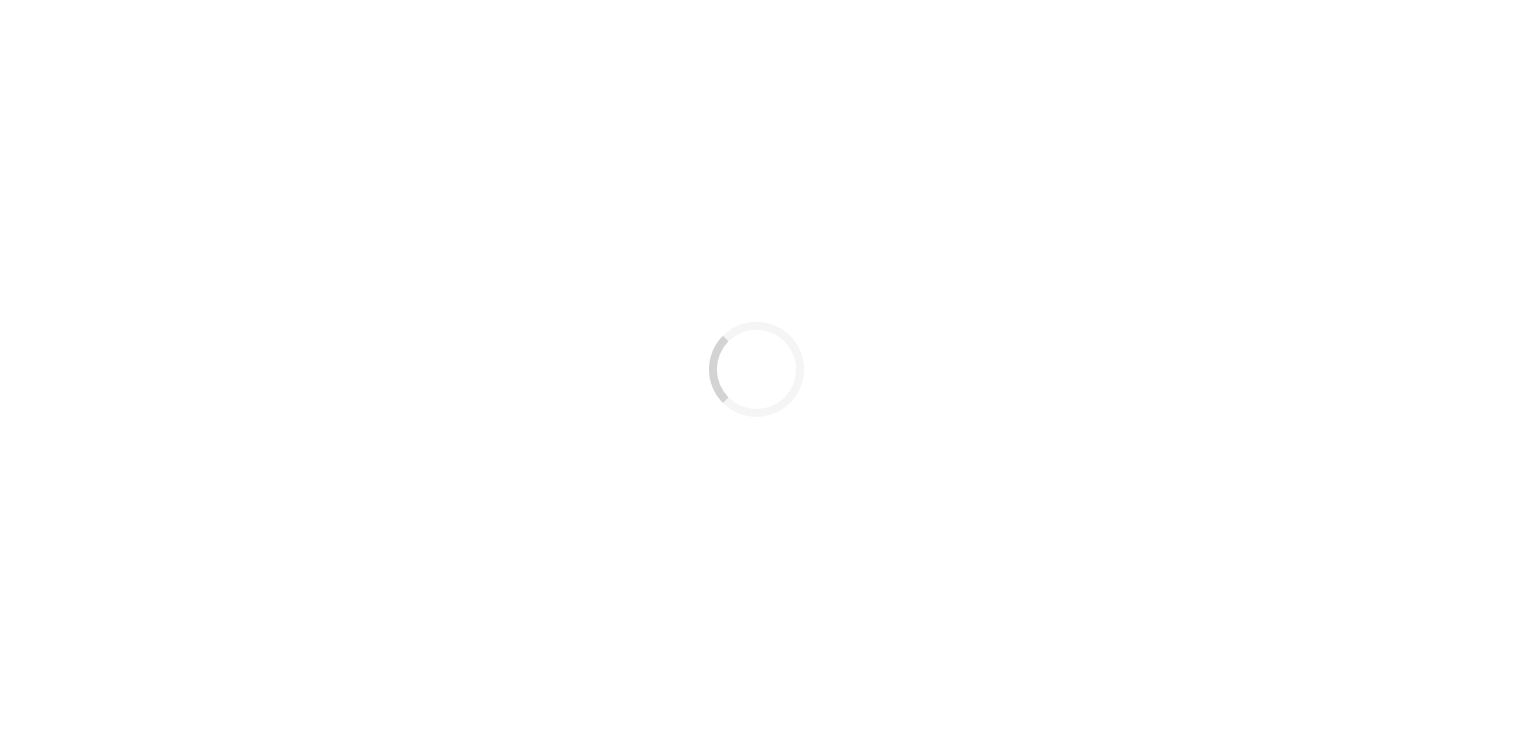 scroll, scrollTop: 0, scrollLeft: 0, axis: both 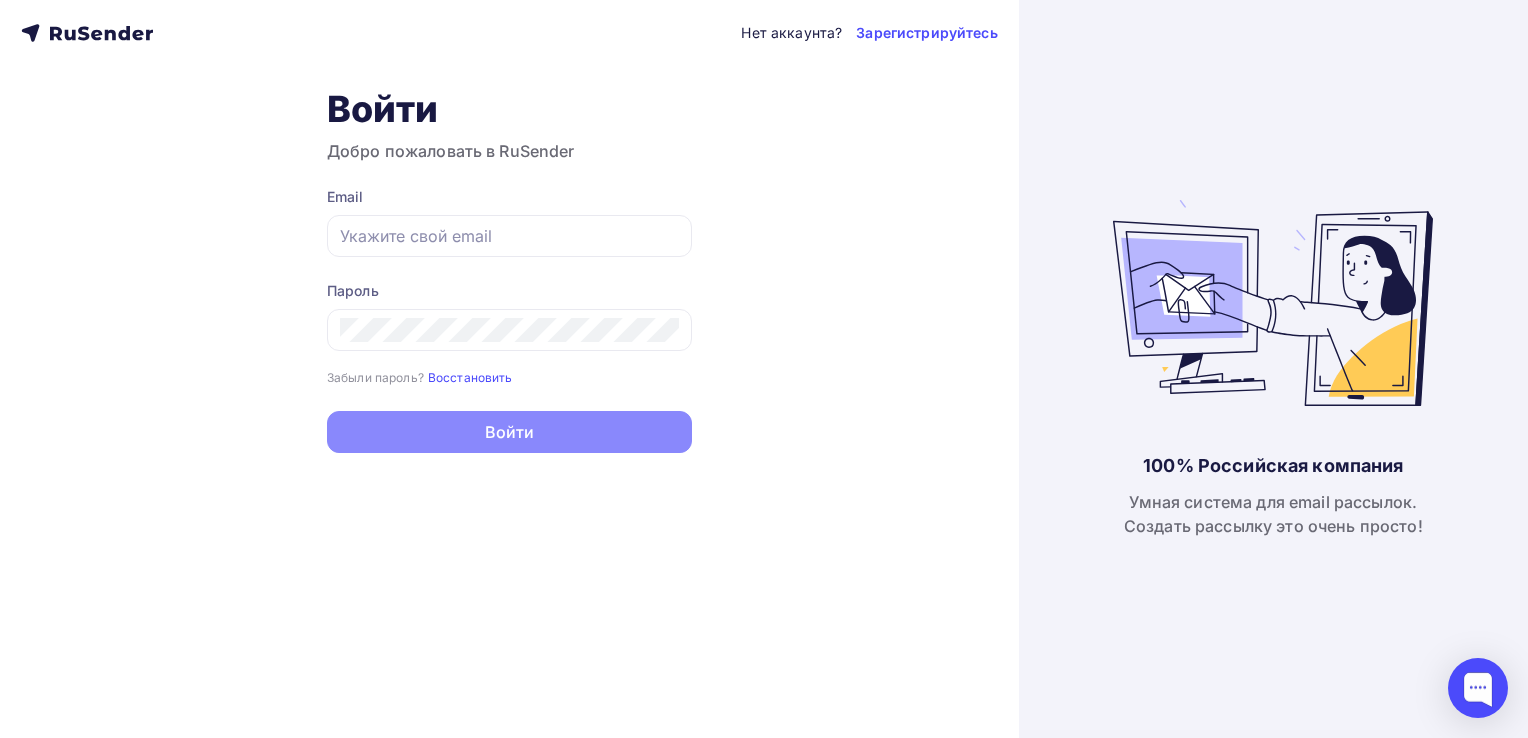 type on "[EMAIL]" 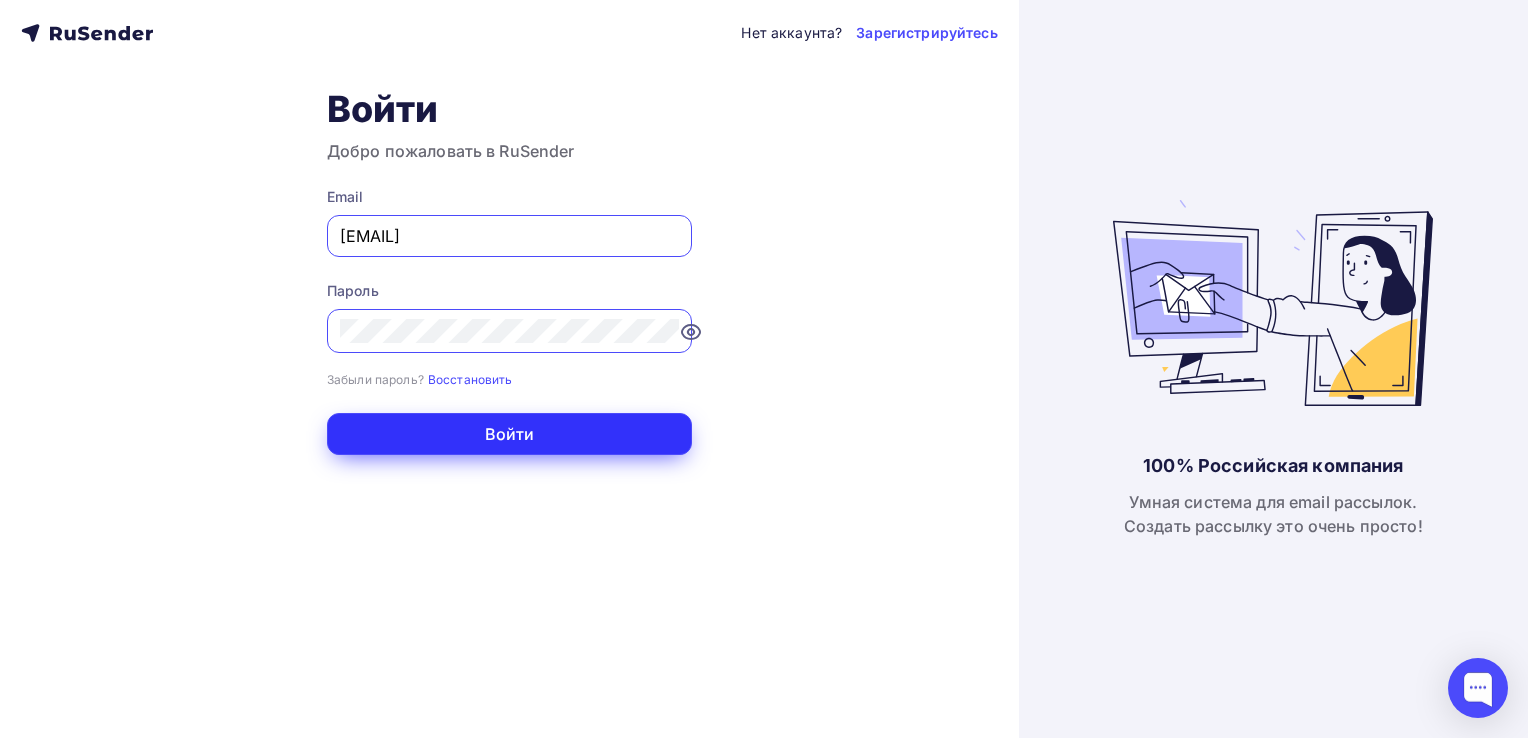click on "Войти" at bounding box center (509, 434) 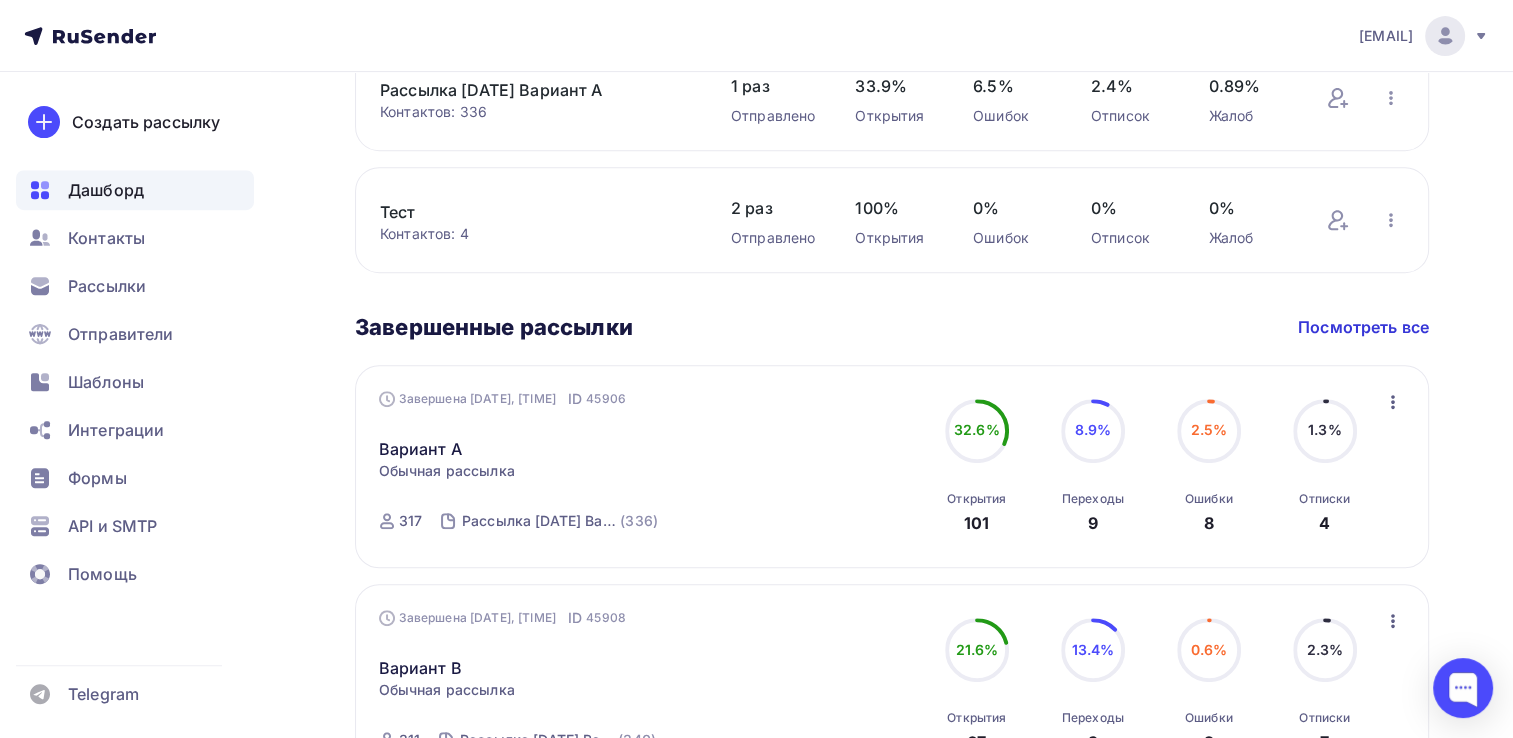 scroll, scrollTop: 1066, scrollLeft: 0, axis: vertical 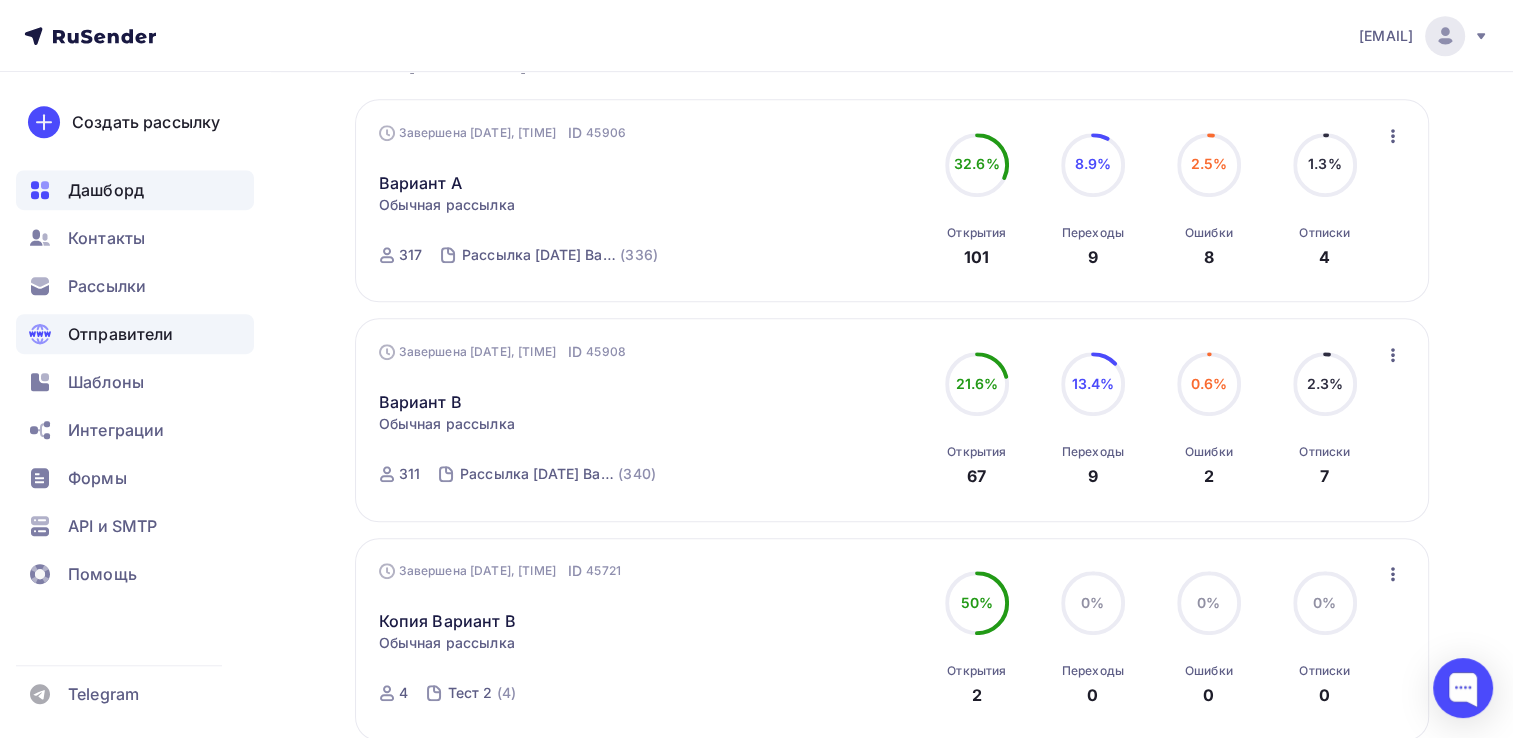 click on "Отправители" at bounding box center (121, 334) 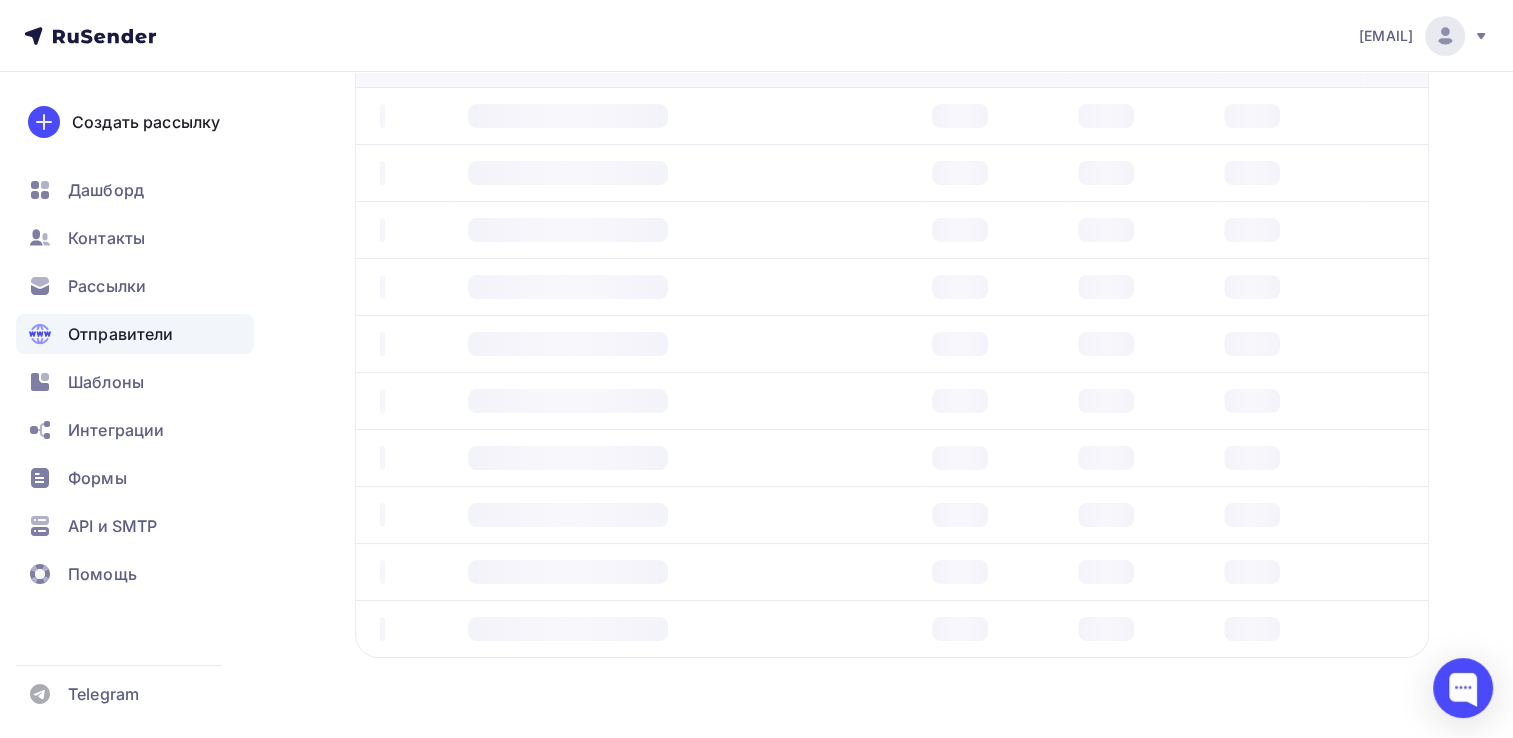 scroll, scrollTop: 0, scrollLeft: 0, axis: both 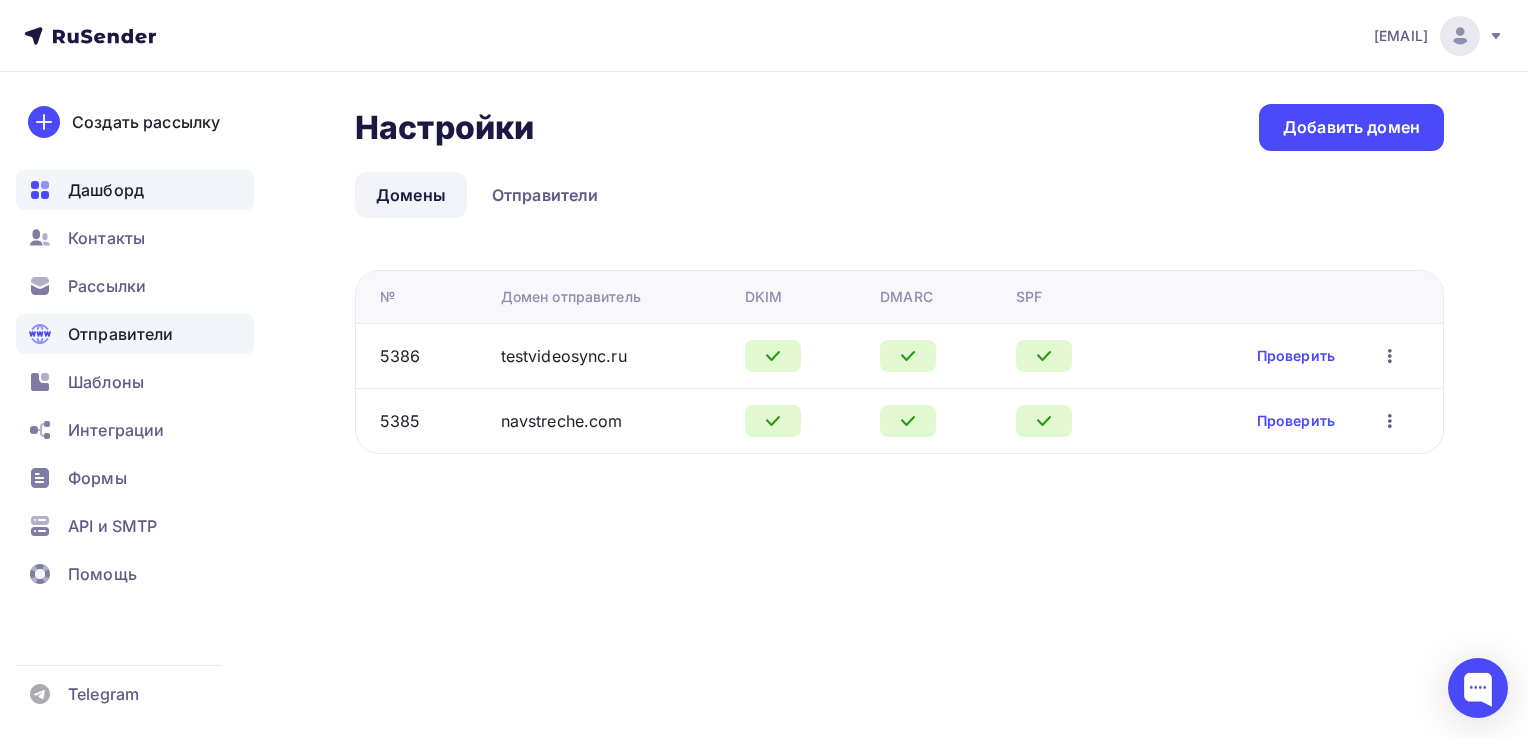 click on "Дашборд" at bounding box center (106, 190) 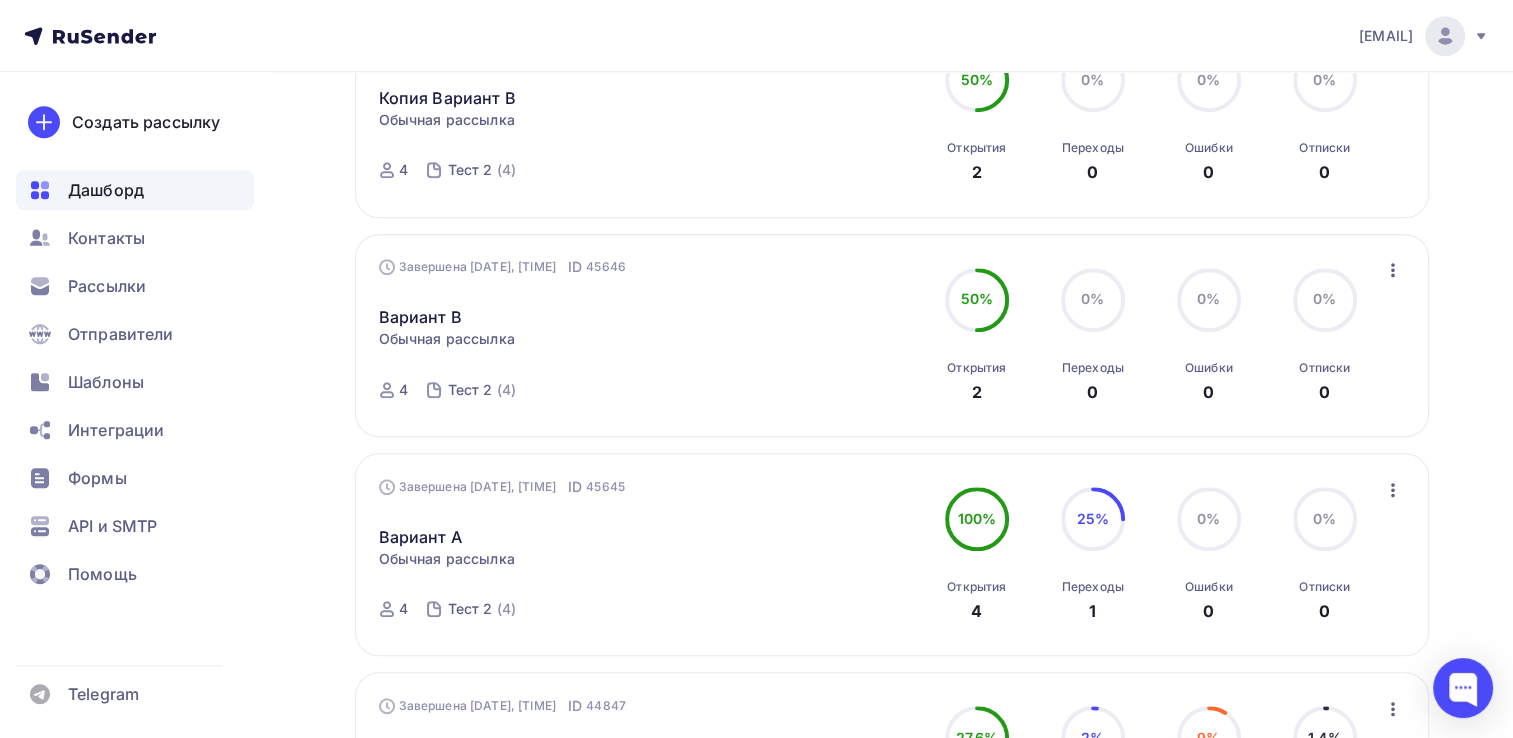 scroll, scrollTop: 1818, scrollLeft: 0, axis: vertical 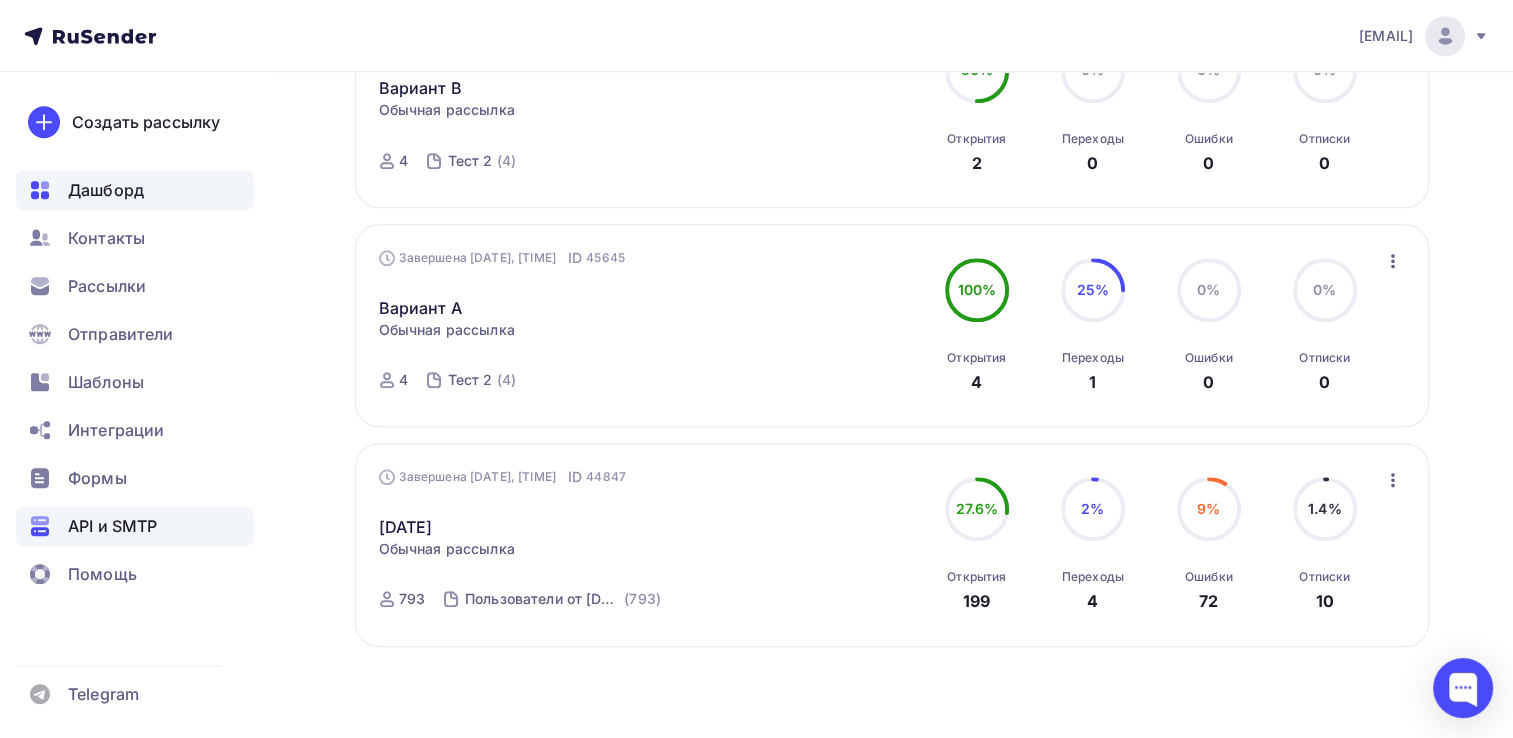 click on "API и SMTP" at bounding box center (112, 526) 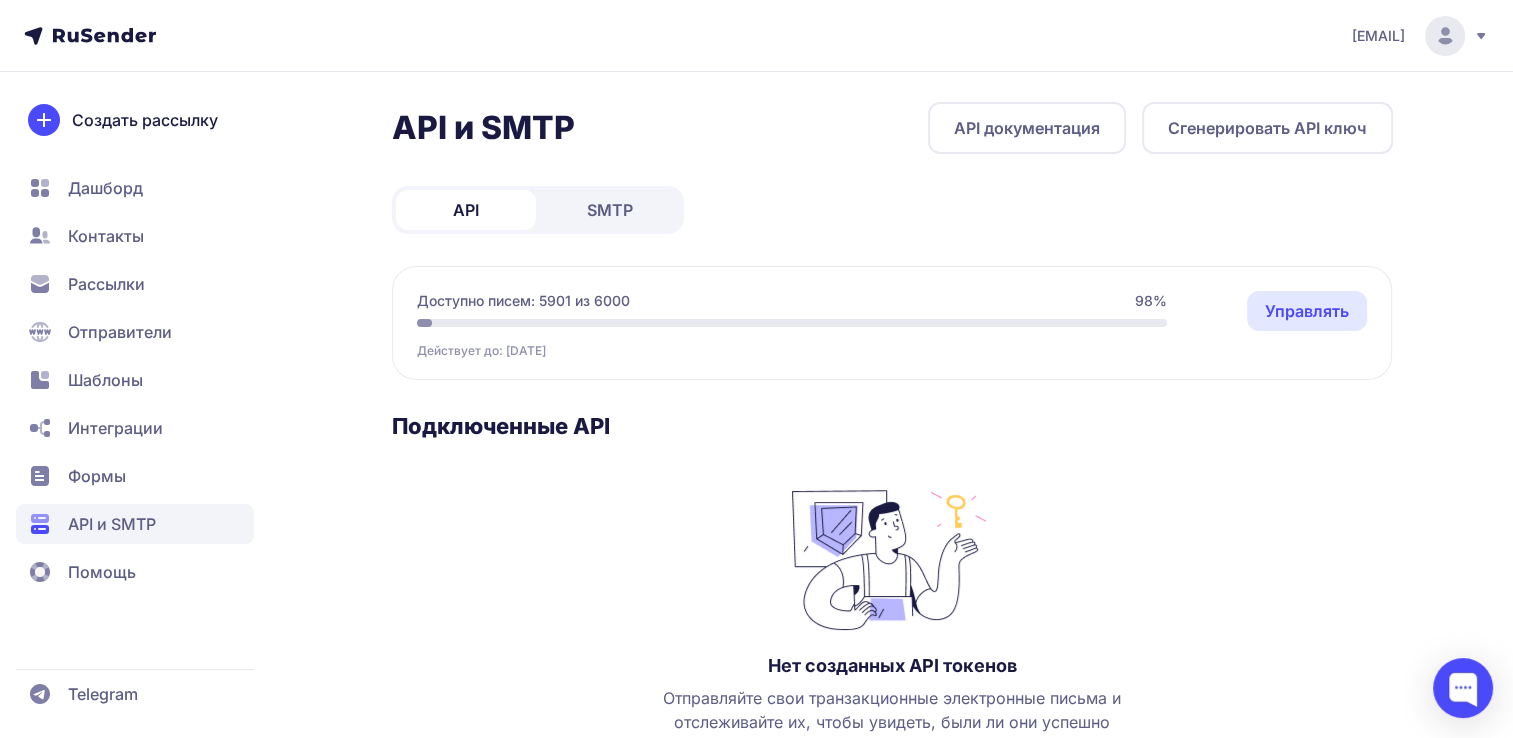 scroll, scrollTop: 0, scrollLeft: 0, axis: both 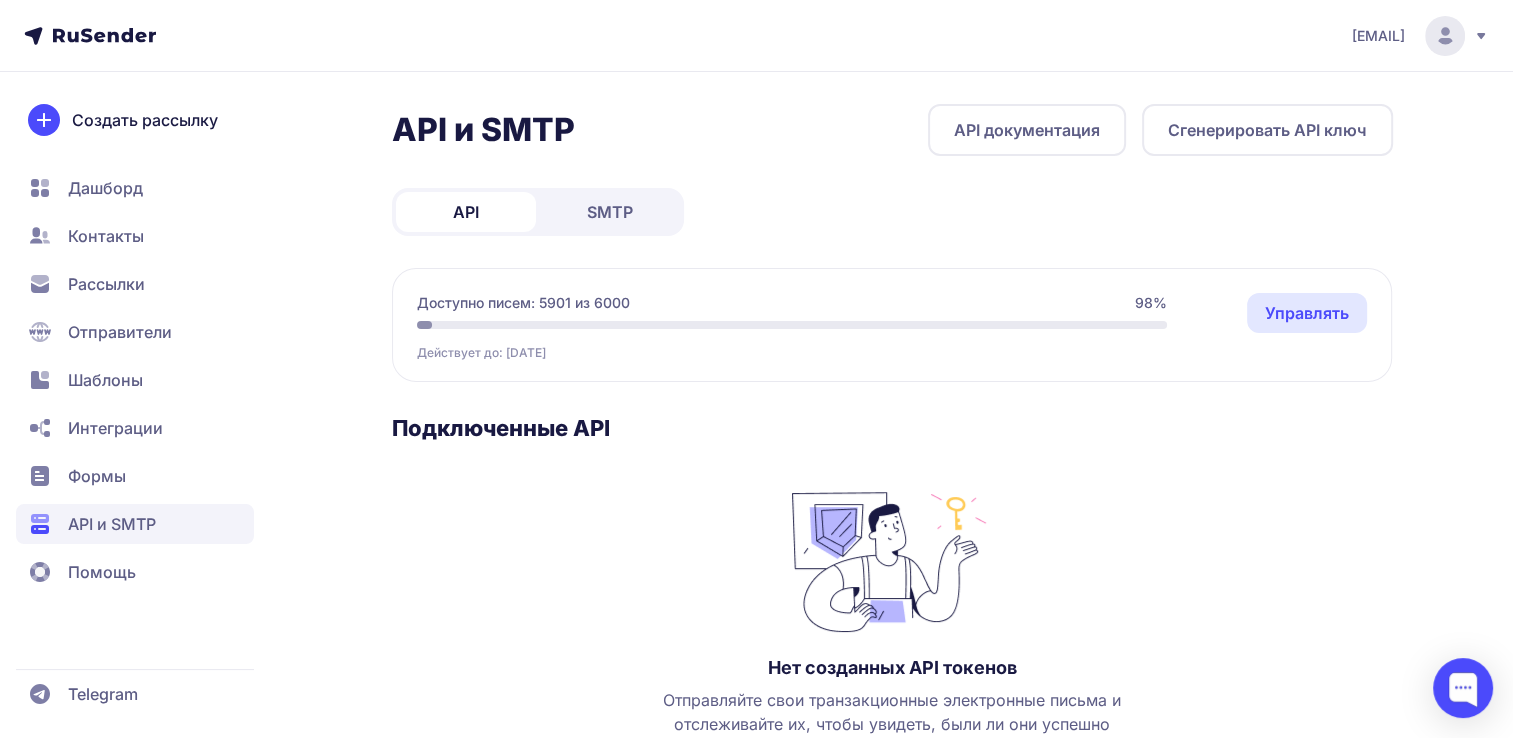 click on "Доступно писем: 5901 из 6000" at bounding box center [523, 303] 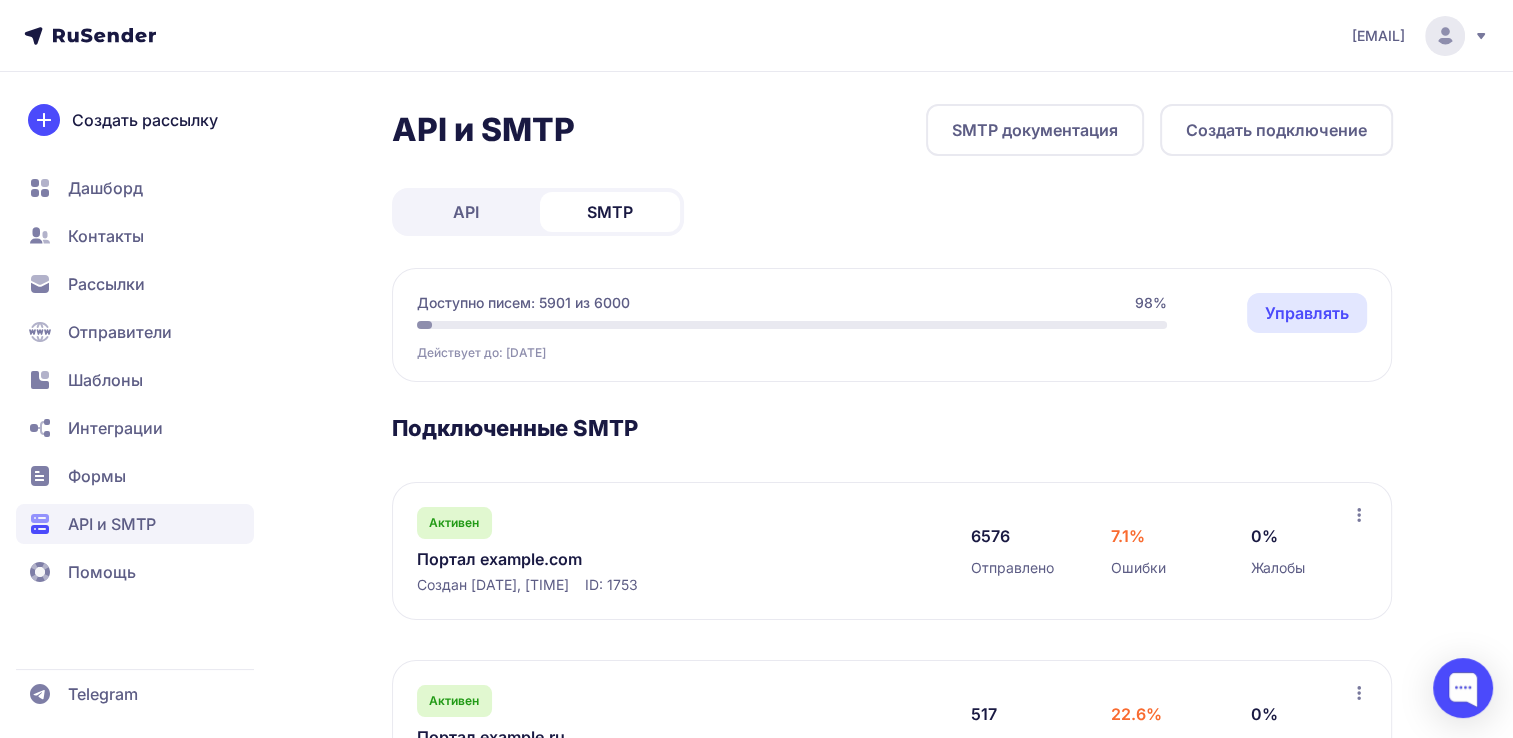 click on "API" at bounding box center (466, 212) 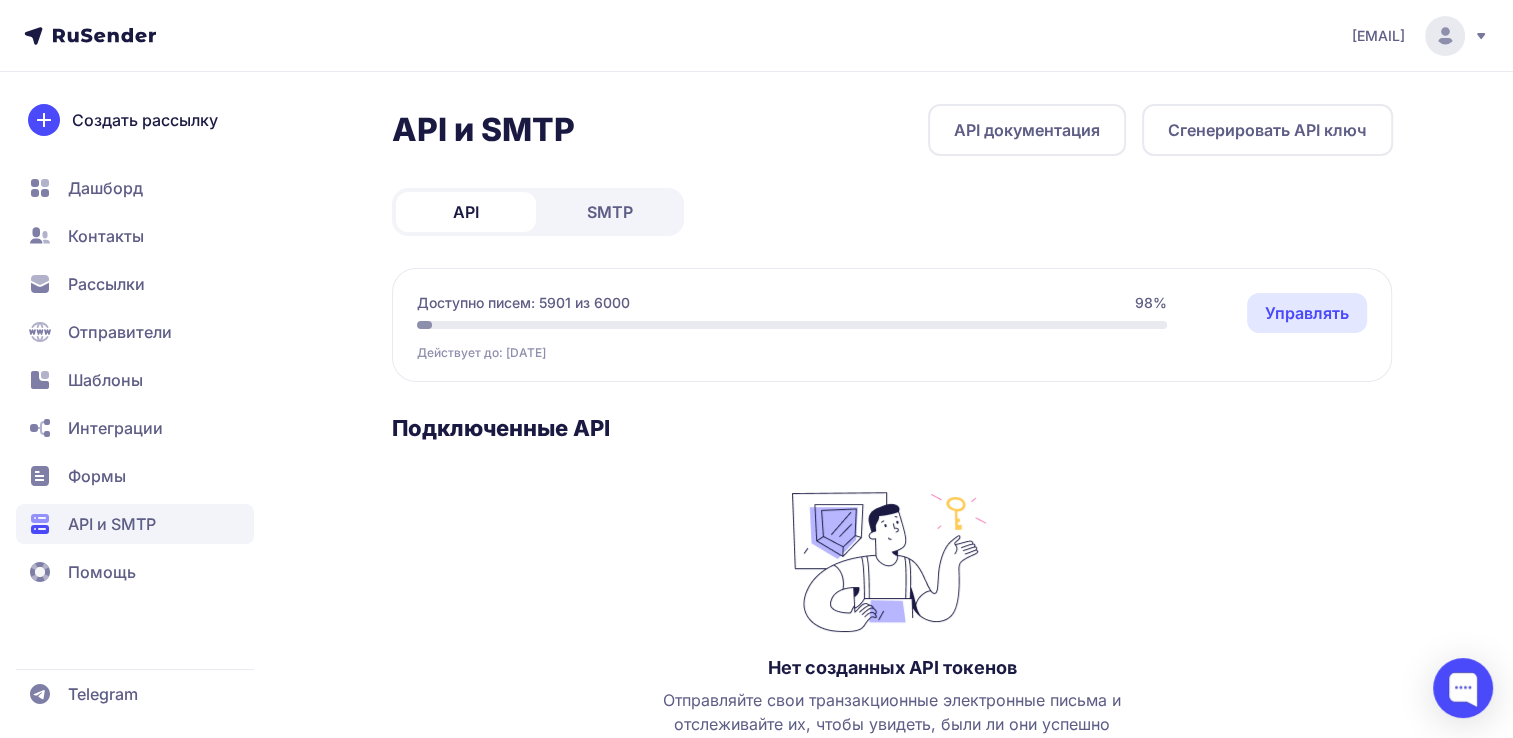 click on "Дашборд" at bounding box center [105, 188] 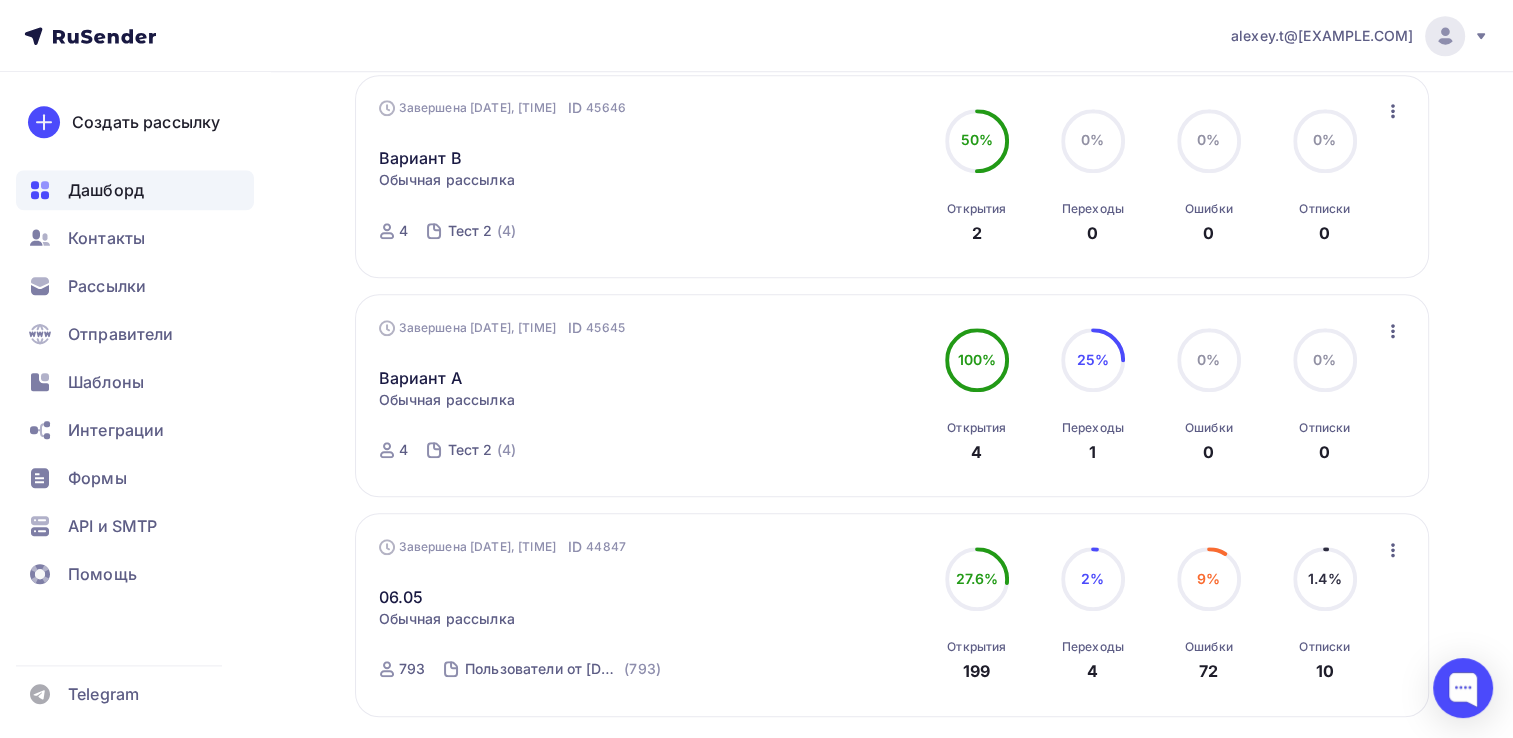 scroll, scrollTop: 1818, scrollLeft: 0, axis: vertical 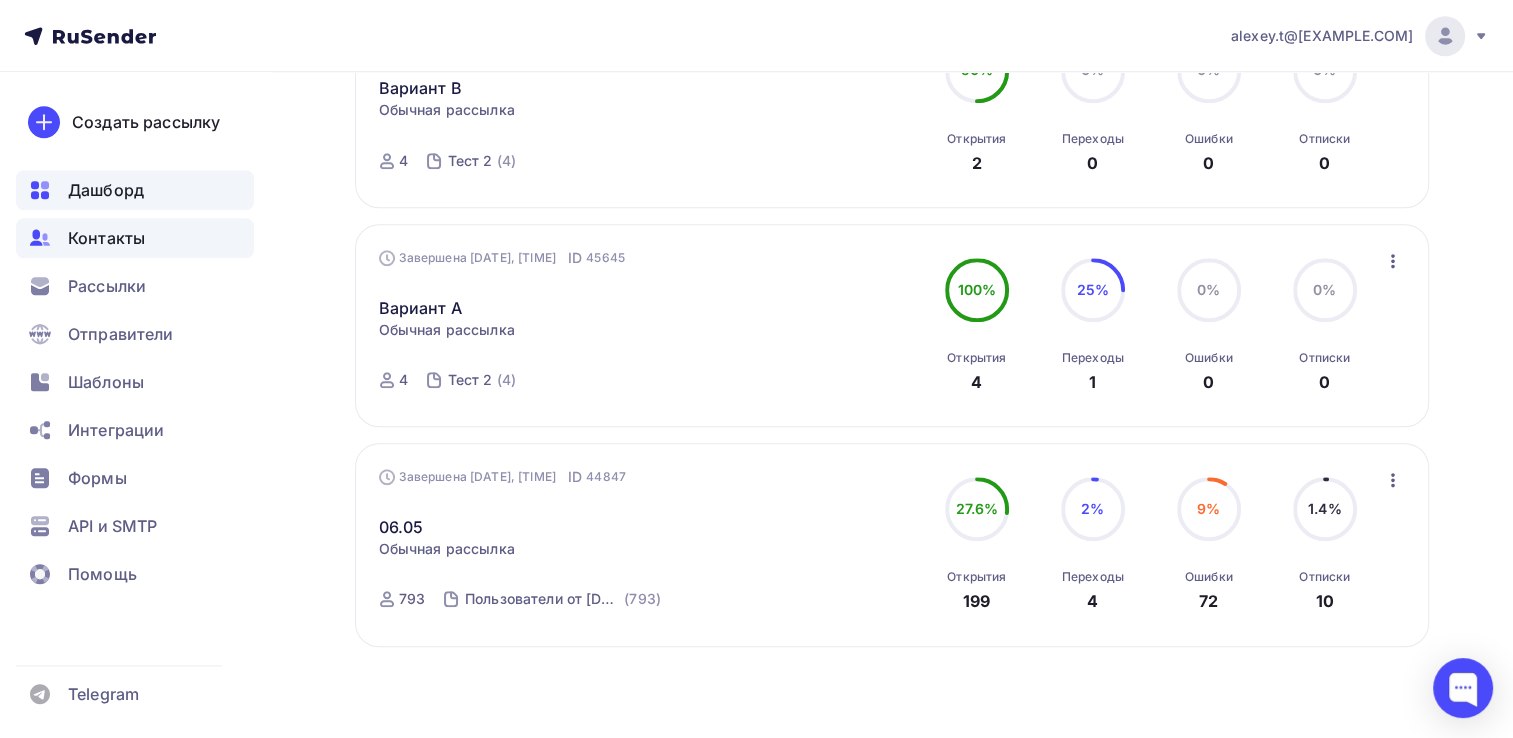 click on "Контакты" at bounding box center [106, 238] 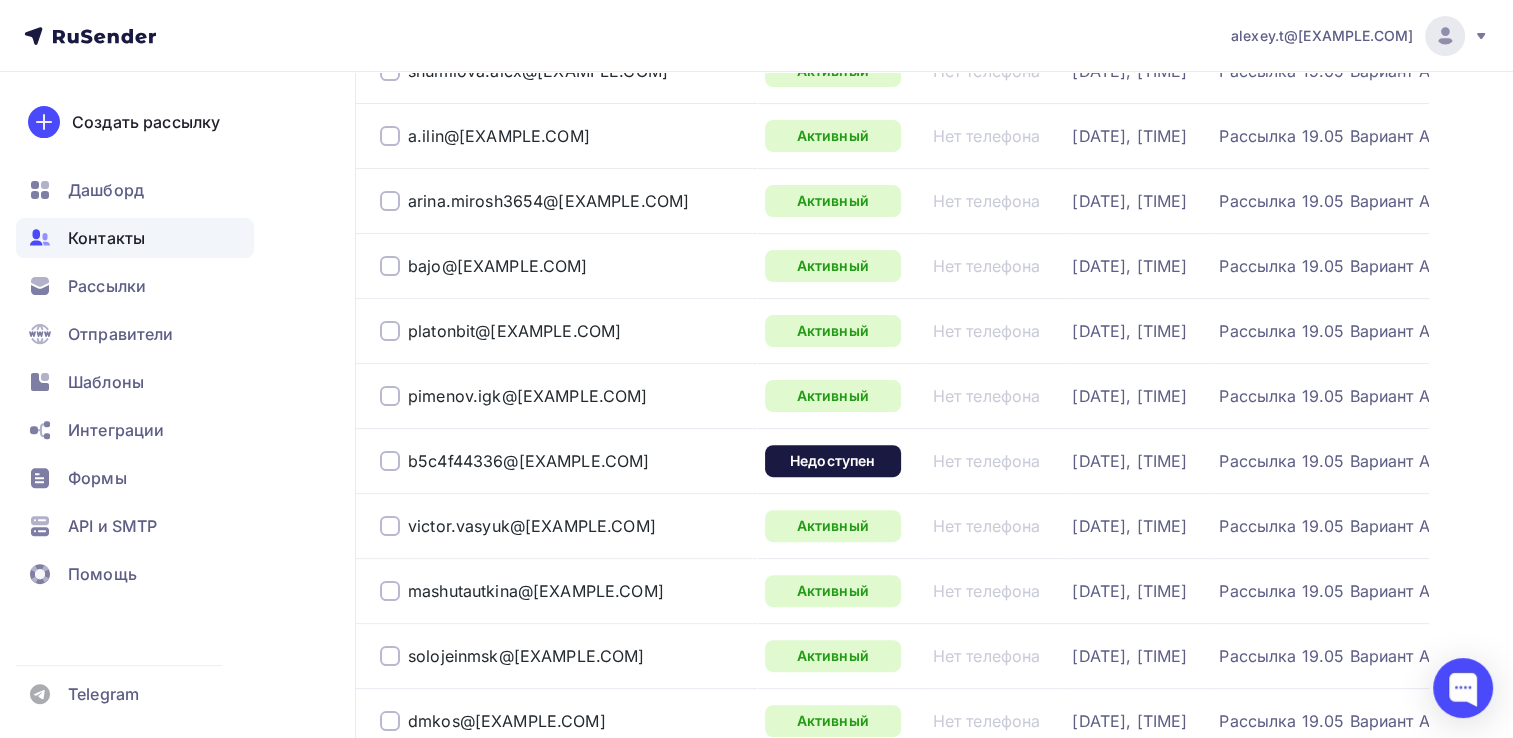scroll, scrollTop: 0, scrollLeft: 0, axis: both 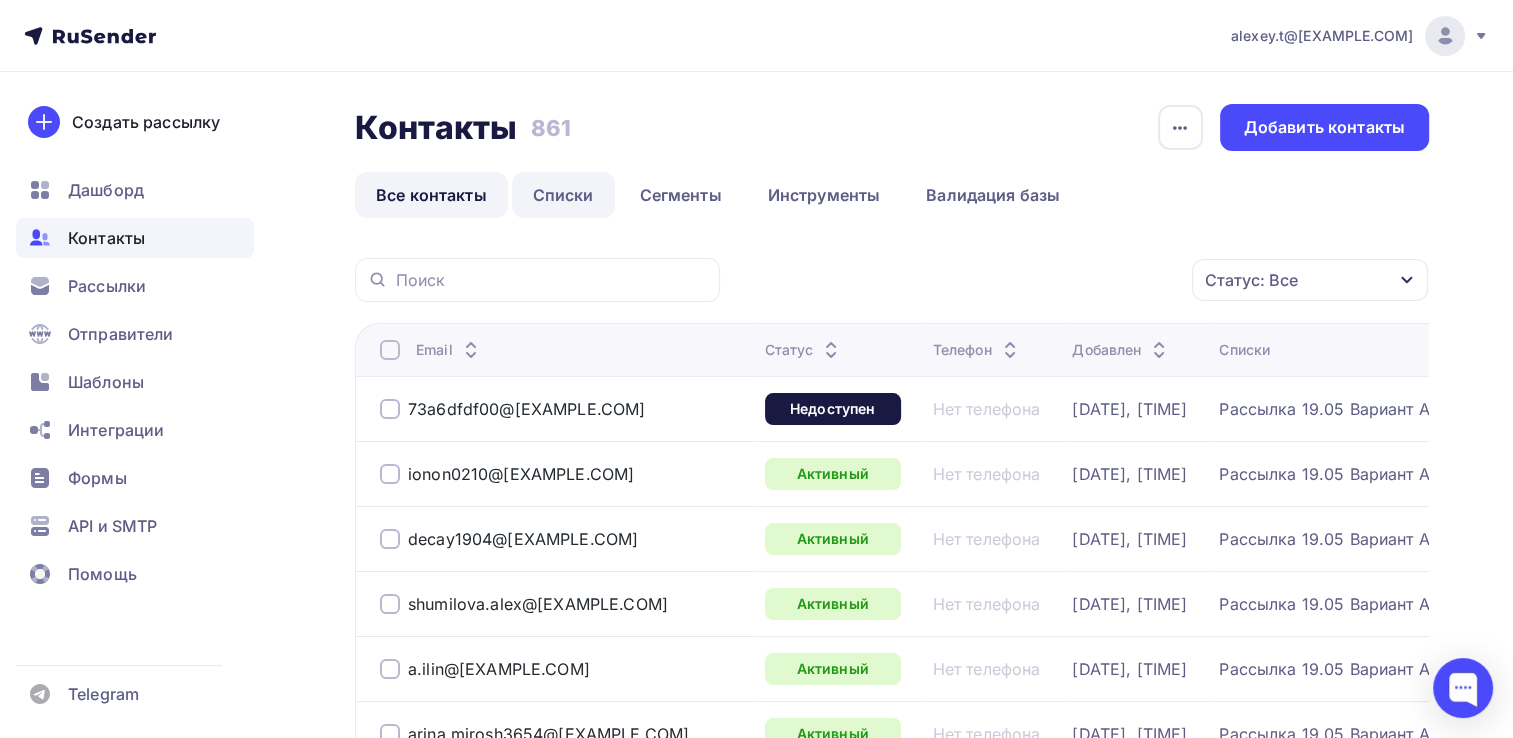 click on "Списки" at bounding box center (563, 195) 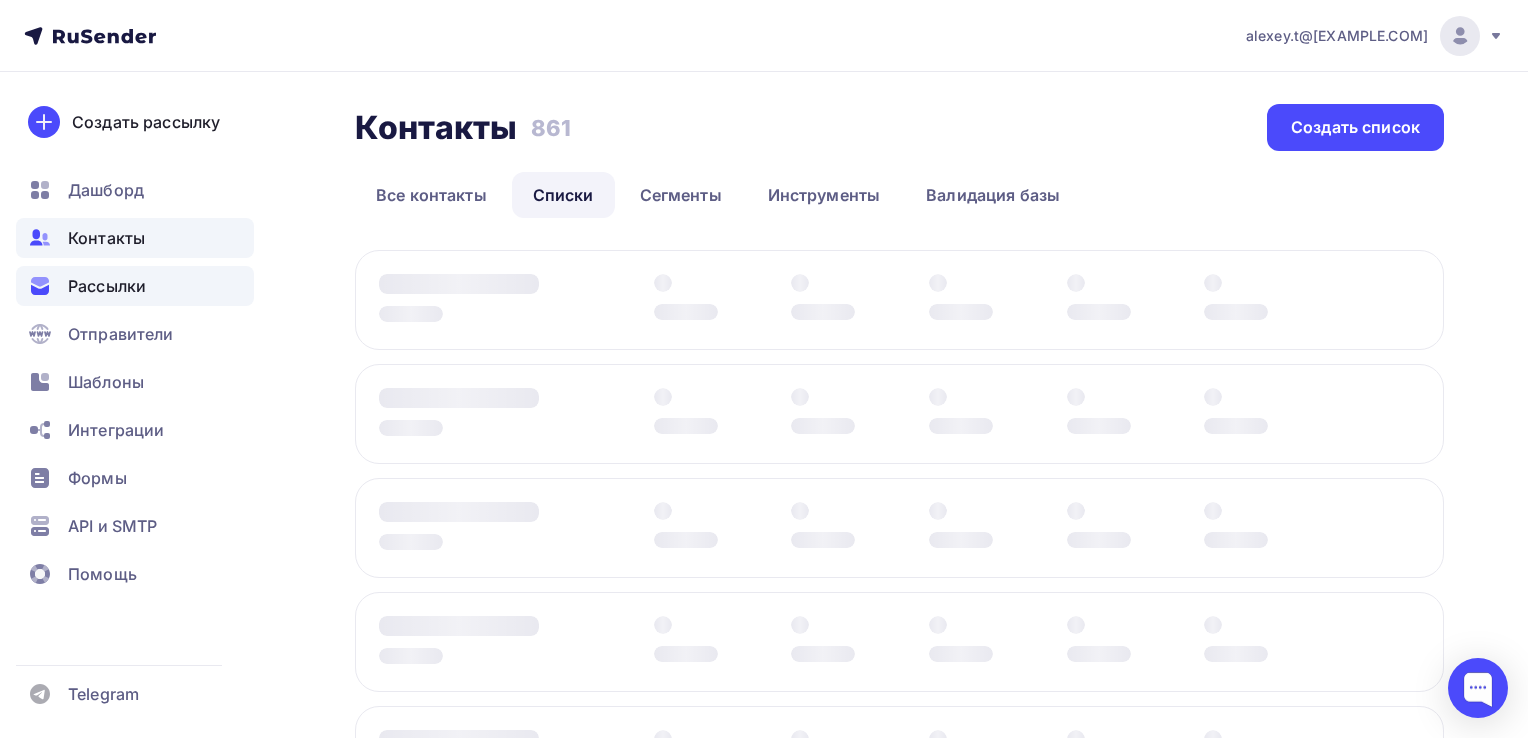 click on "Рассылки" at bounding box center (107, 286) 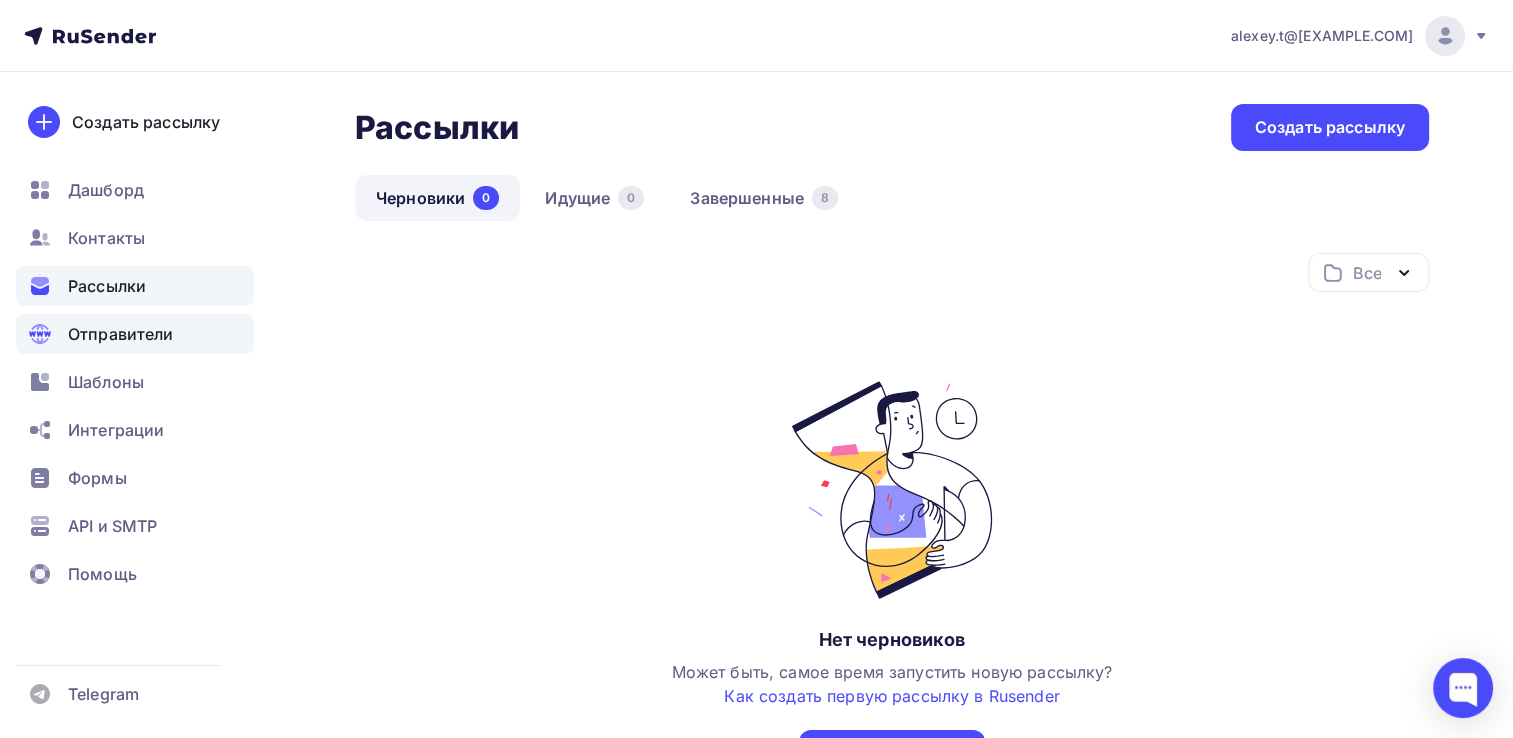 click on "Отправители" at bounding box center (135, 334) 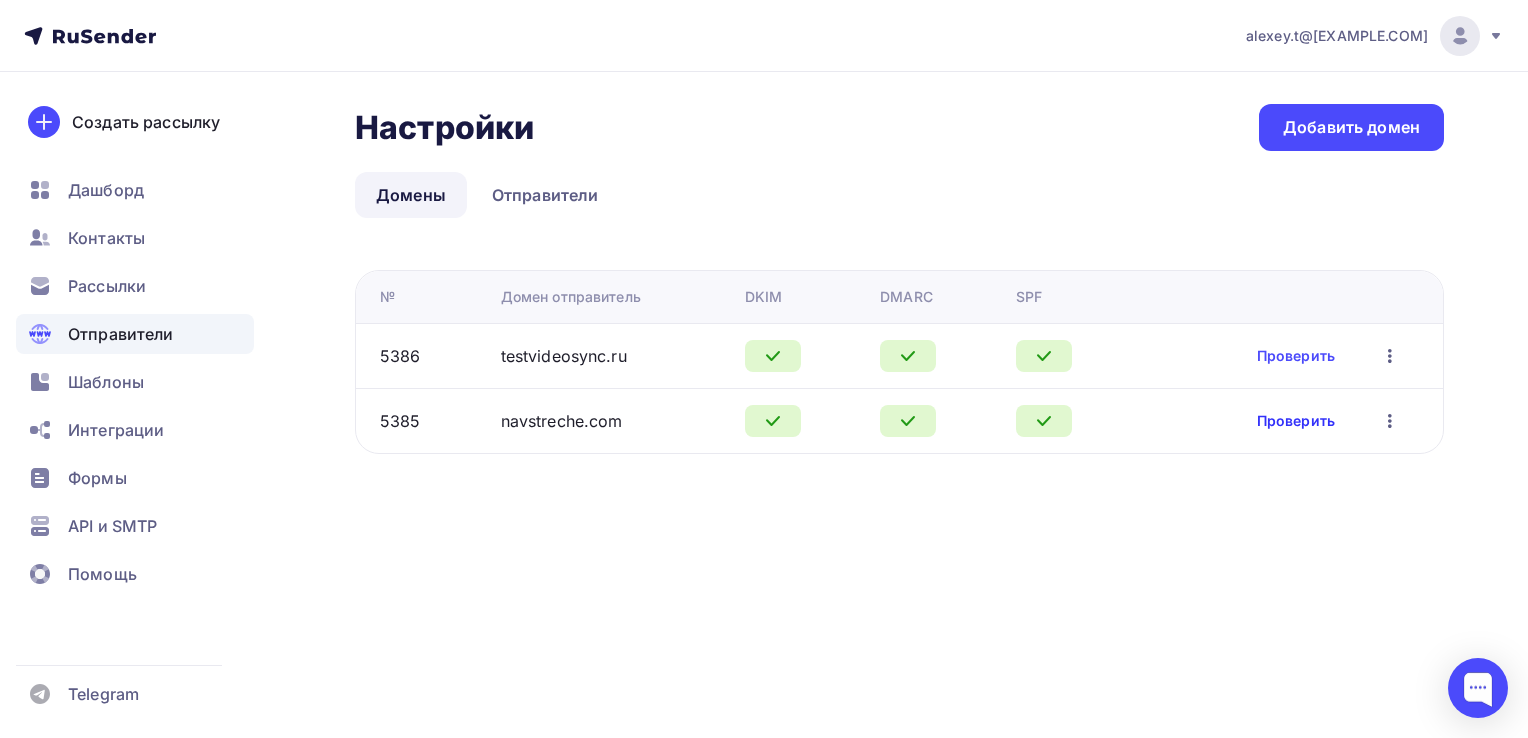 click on "Проверить" at bounding box center [1296, 421] 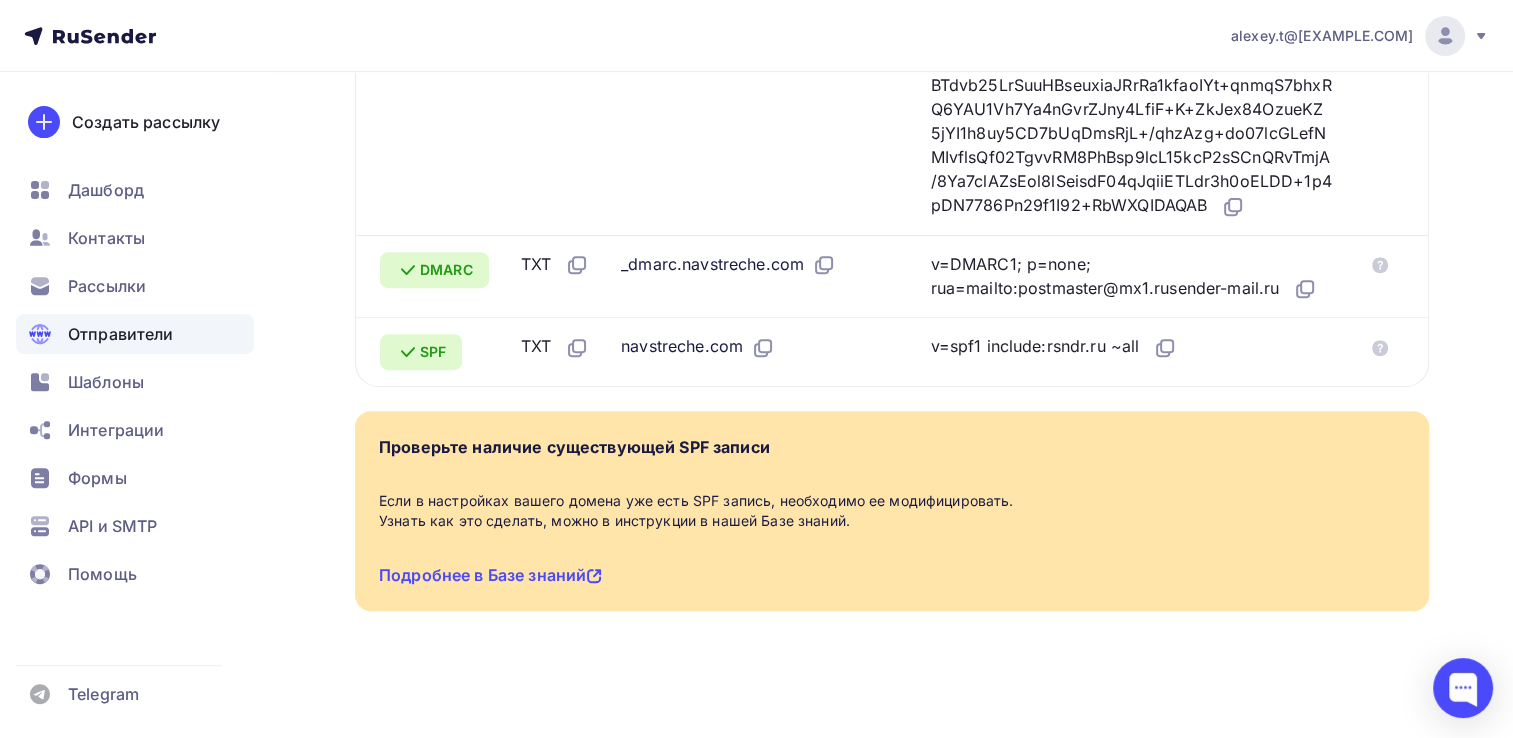 scroll, scrollTop: 76, scrollLeft: 0, axis: vertical 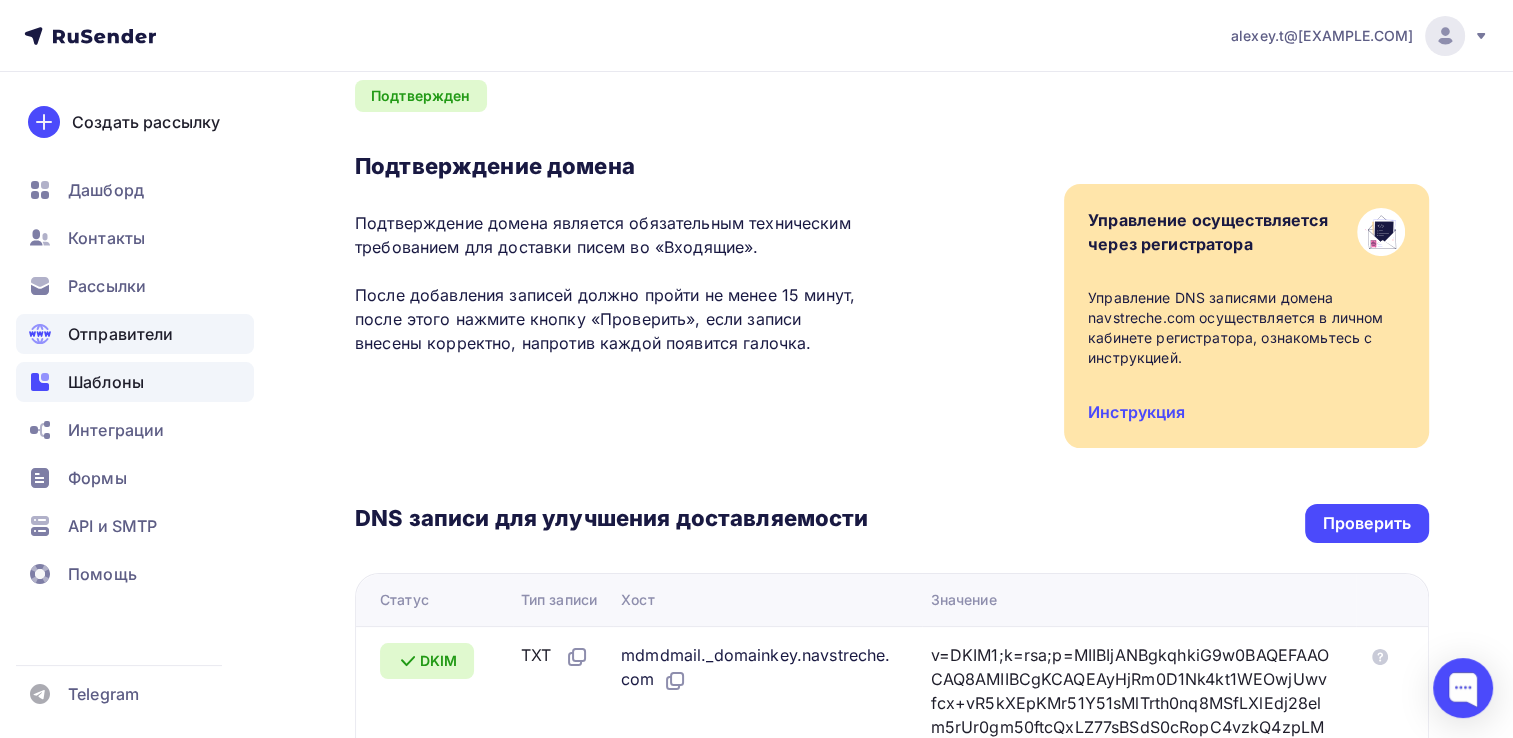 click on "Шаблоны" at bounding box center (135, 382) 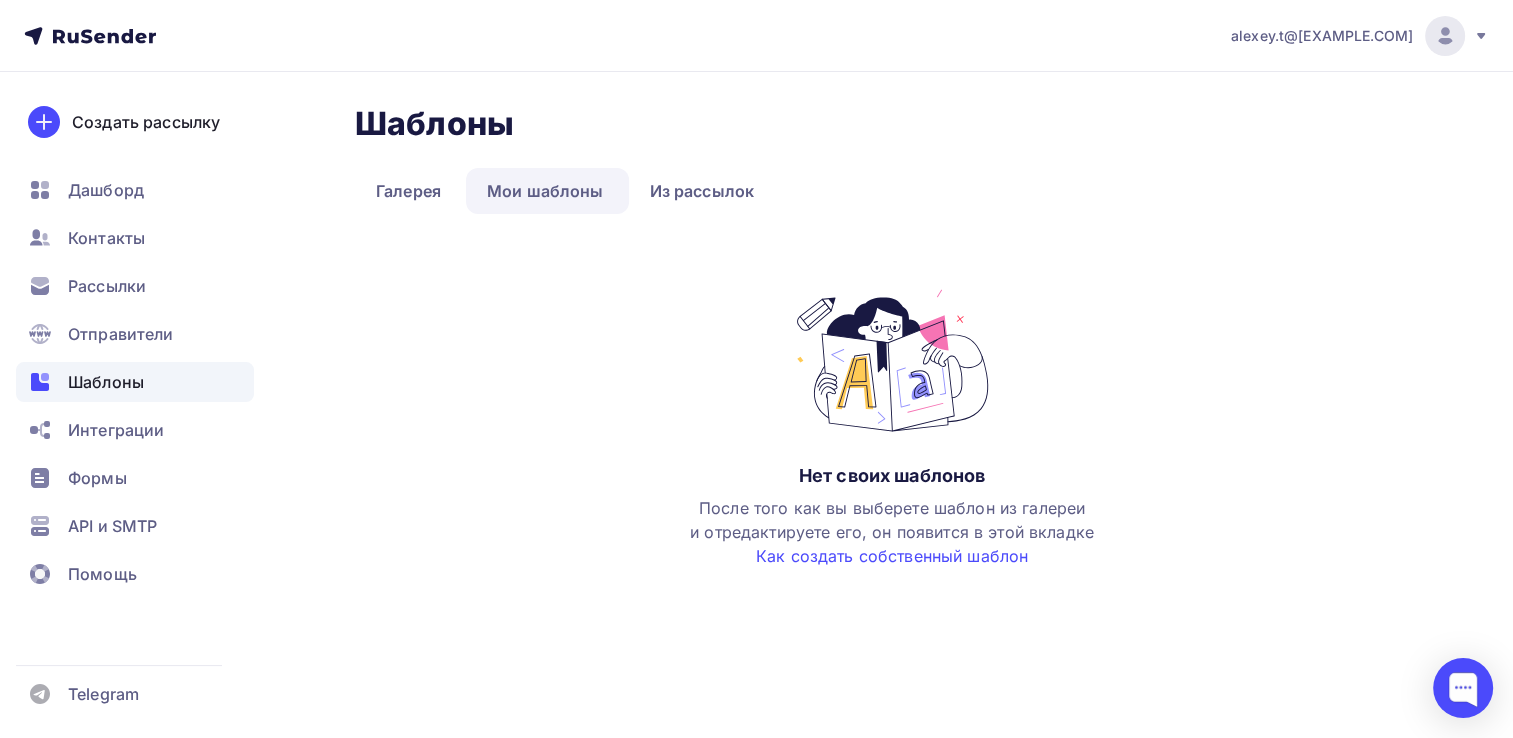 scroll, scrollTop: 0, scrollLeft: 0, axis: both 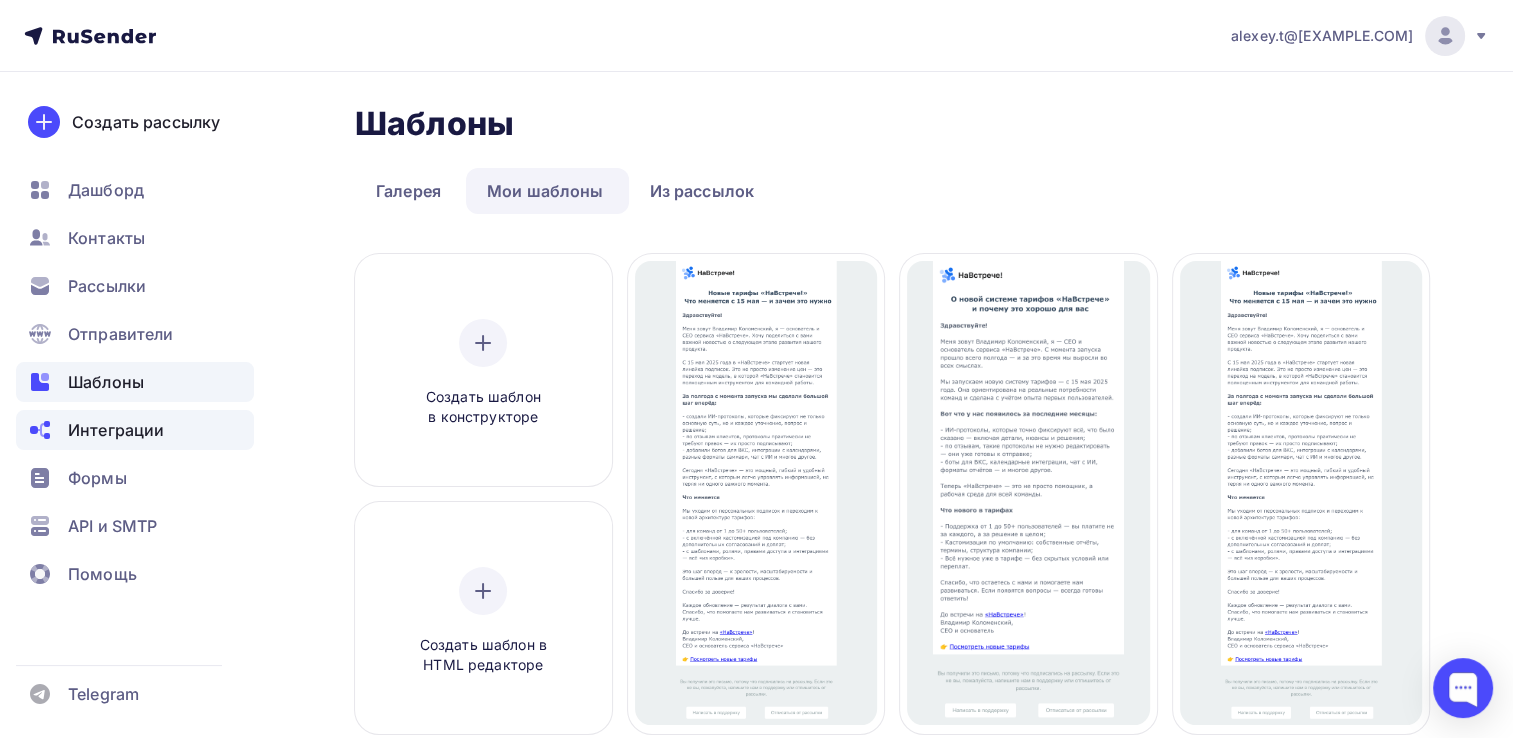 click on "Интеграции" at bounding box center (116, 430) 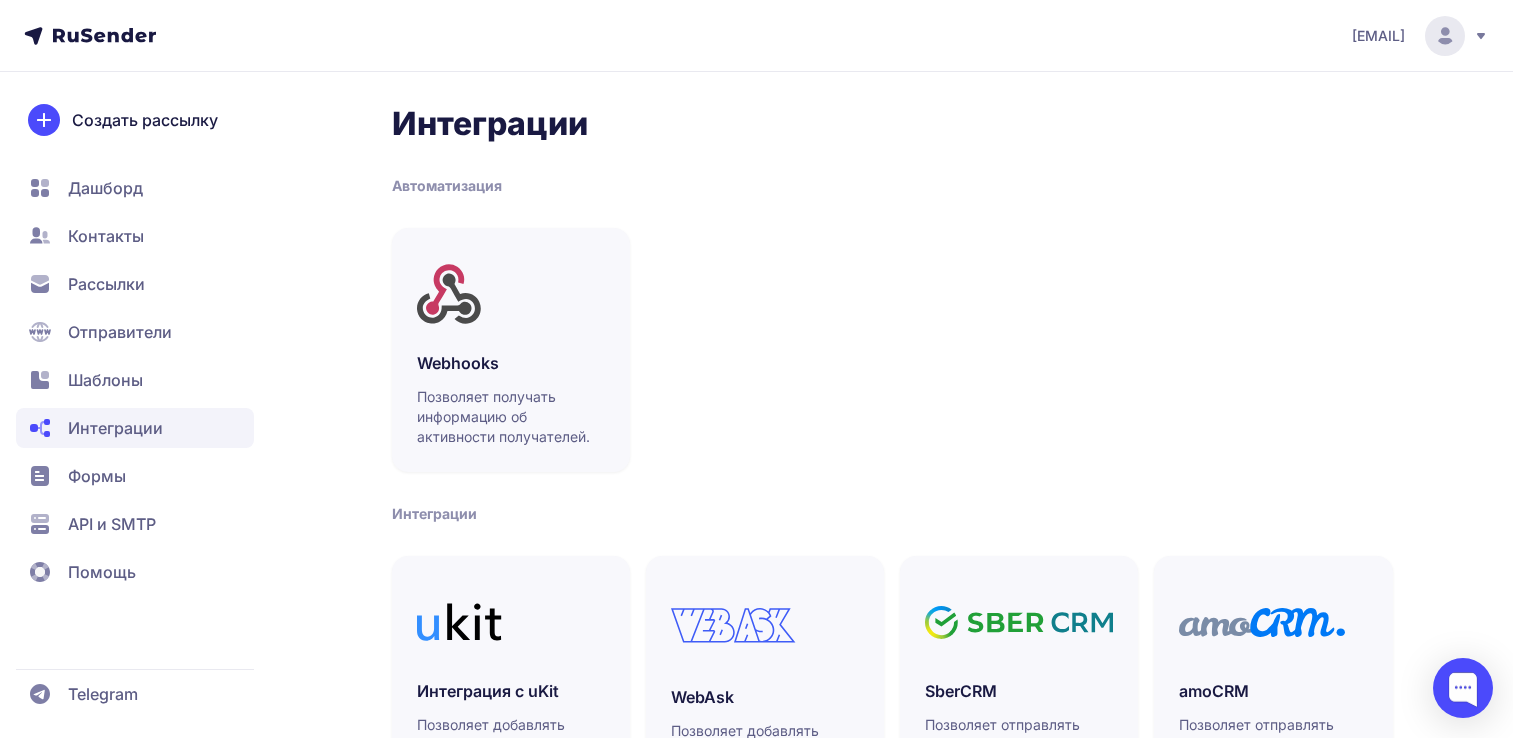 scroll, scrollTop: 0, scrollLeft: 0, axis: both 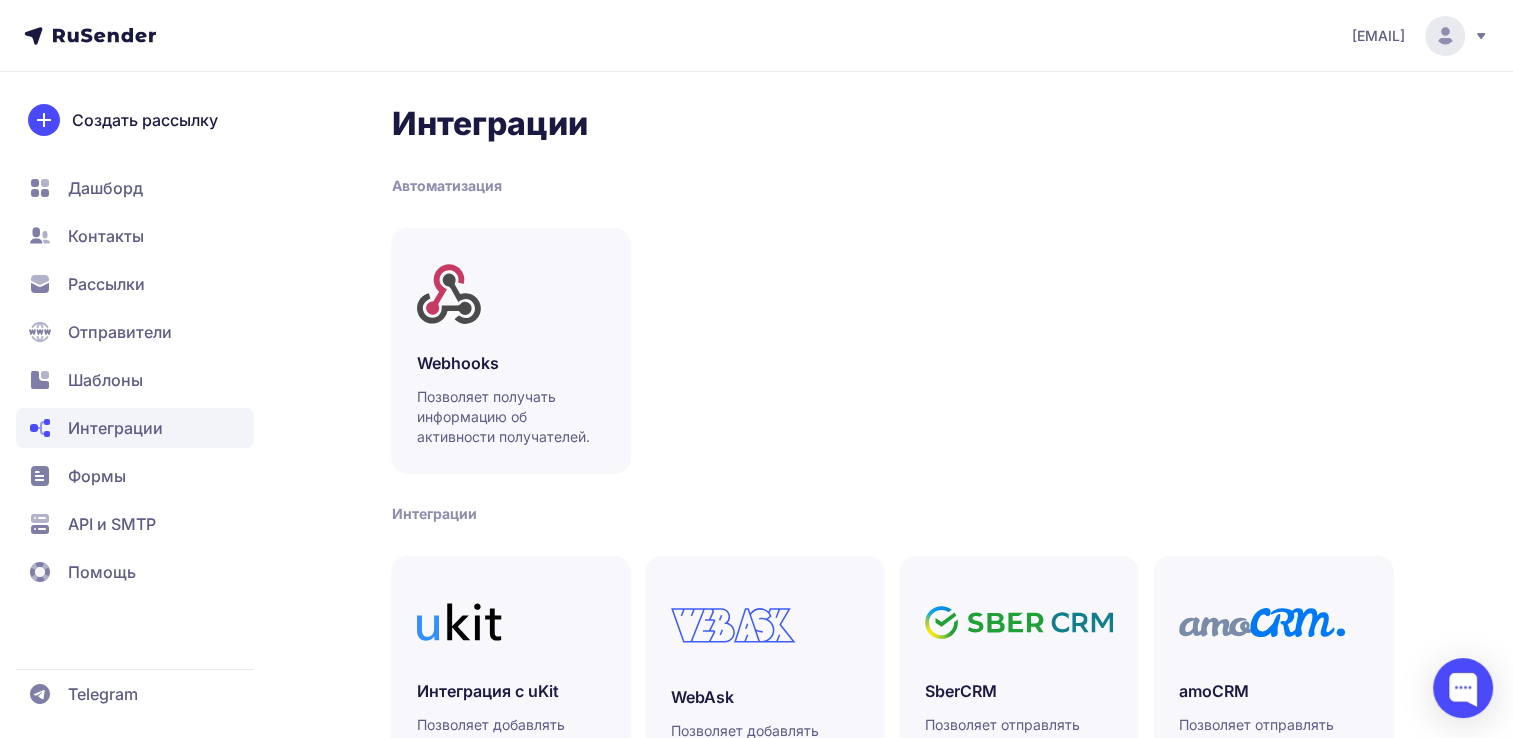 click on "Формы" 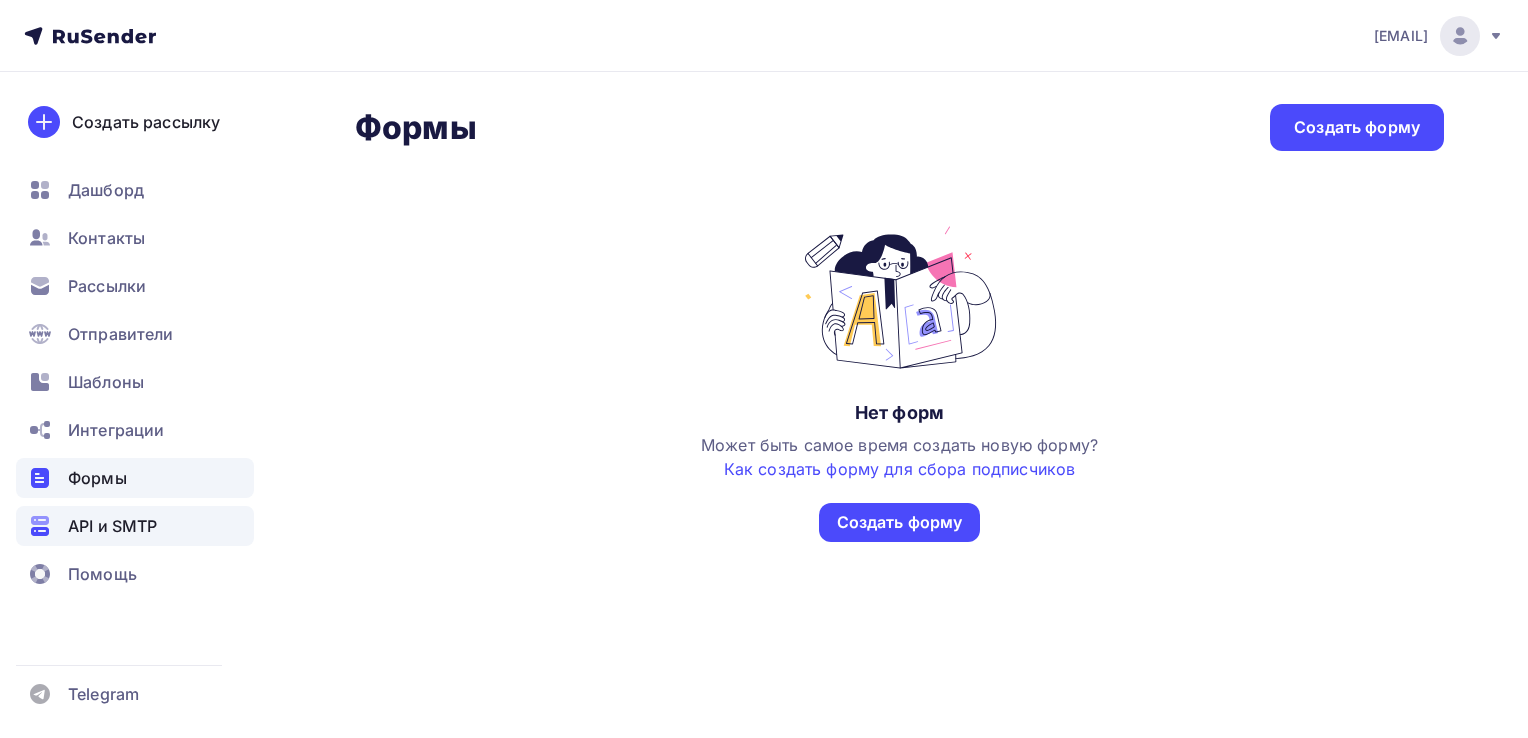 scroll, scrollTop: 0, scrollLeft: 0, axis: both 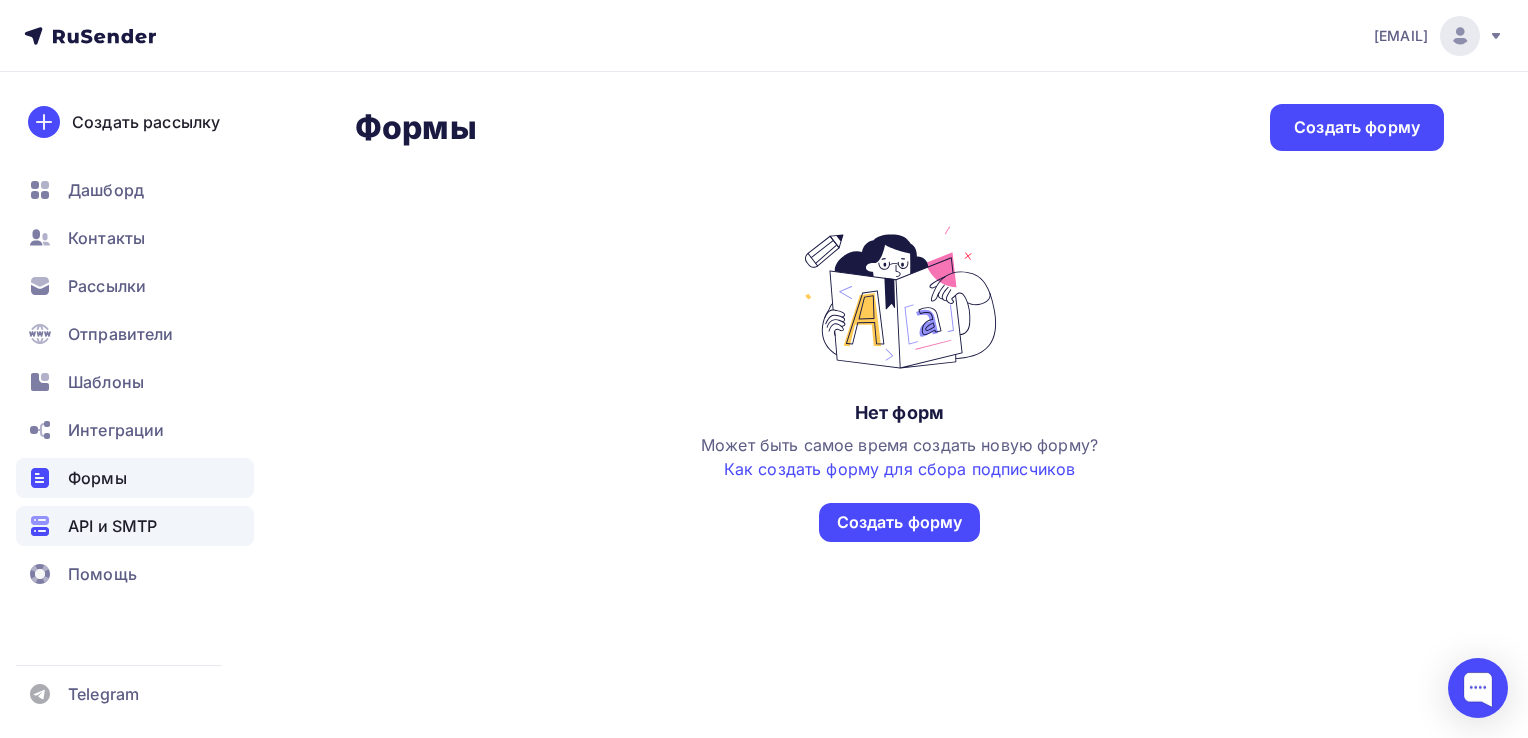 click on "API и SMTP" at bounding box center (135, 526) 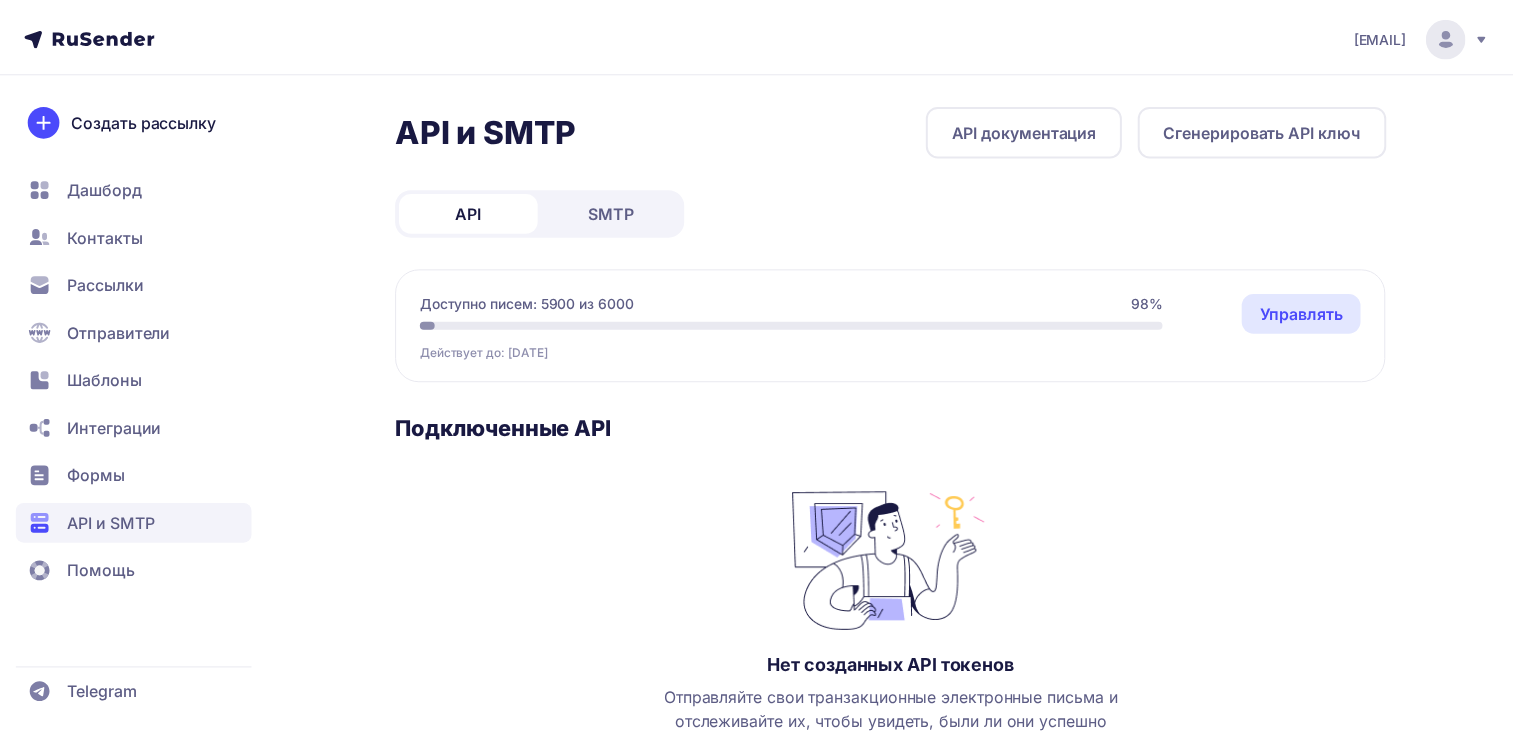 scroll, scrollTop: 0, scrollLeft: 0, axis: both 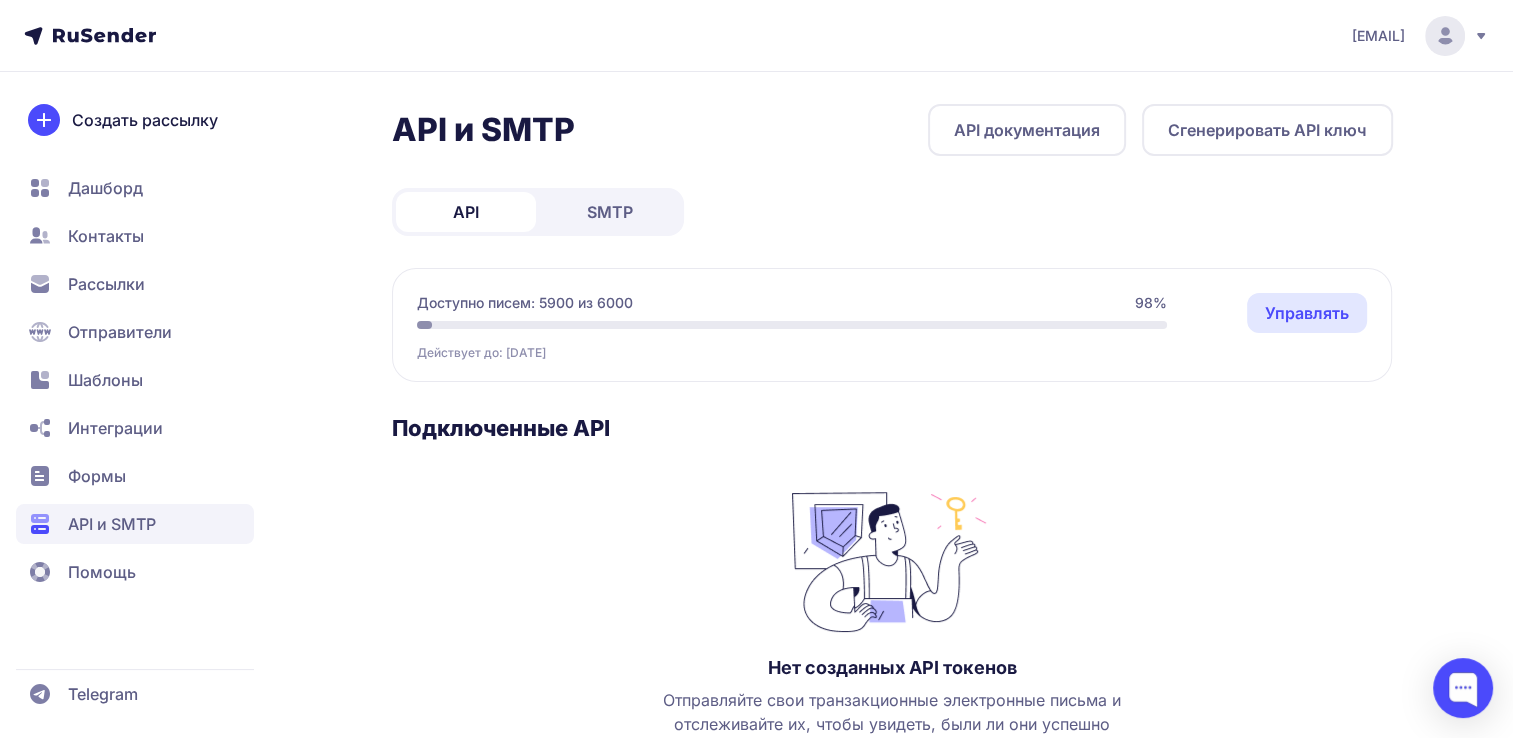 click on "Управлять" at bounding box center [1307, 313] 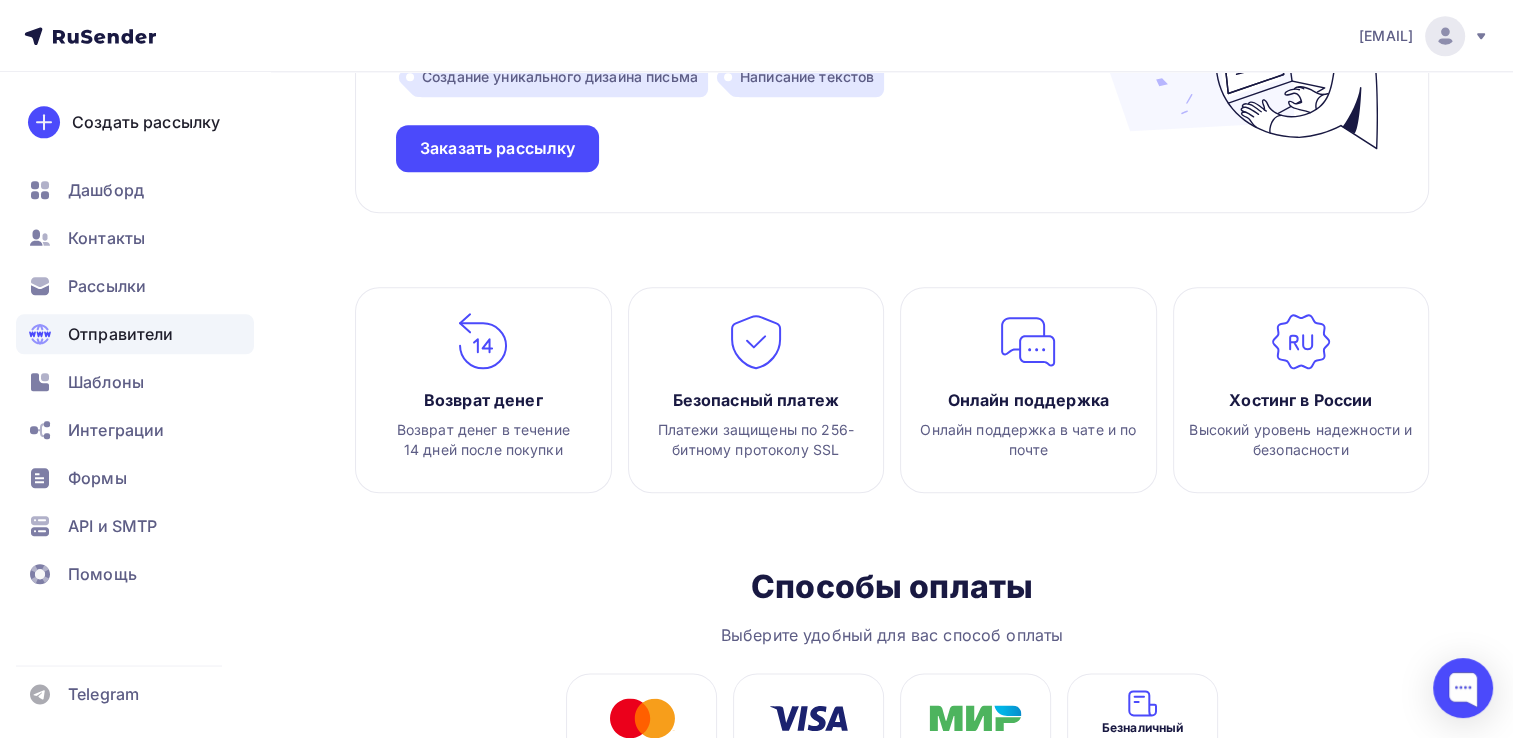 scroll, scrollTop: 2338, scrollLeft: 0, axis: vertical 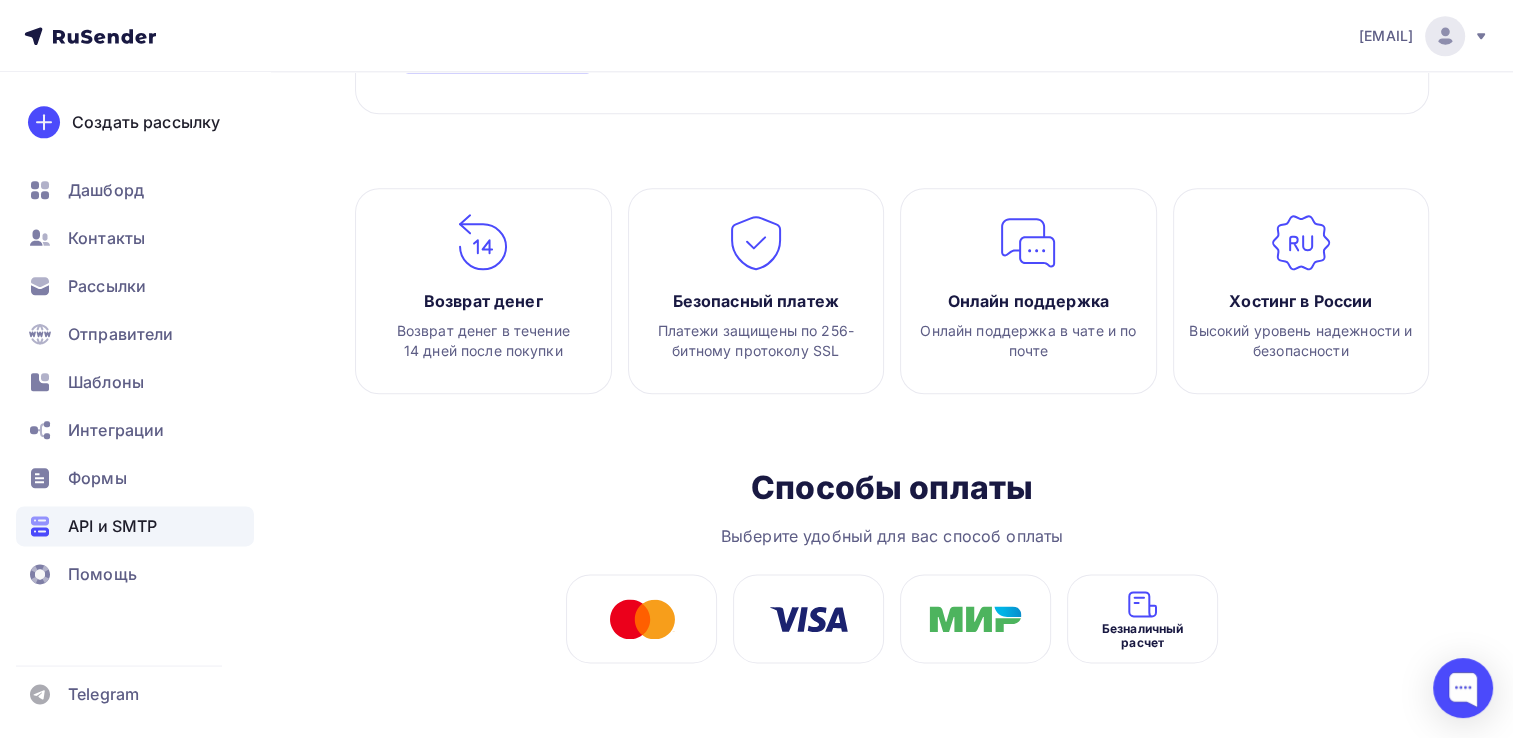 click on "API и SMTP" at bounding box center (112, 526) 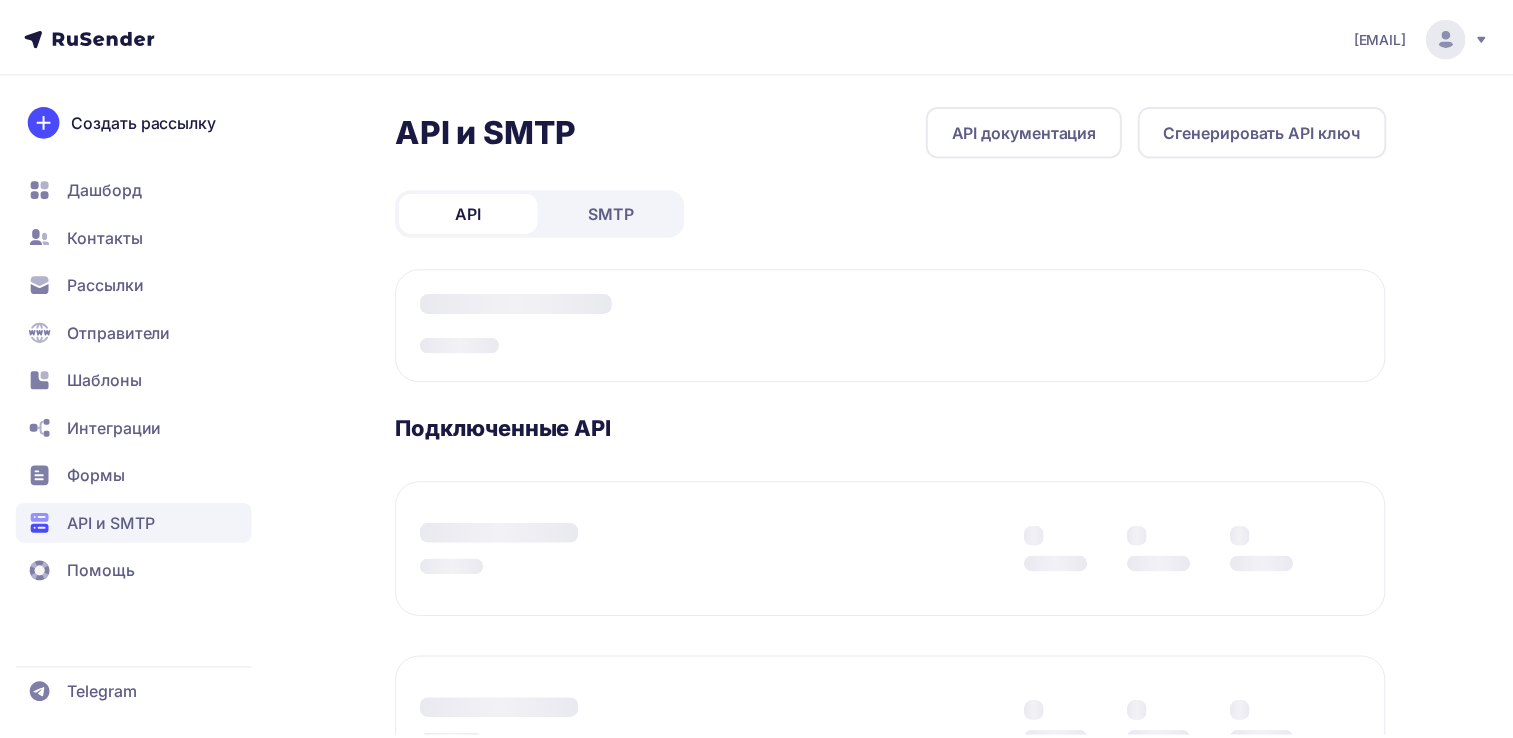 scroll, scrollTop: 0, scrollLeft: 0, axis: both 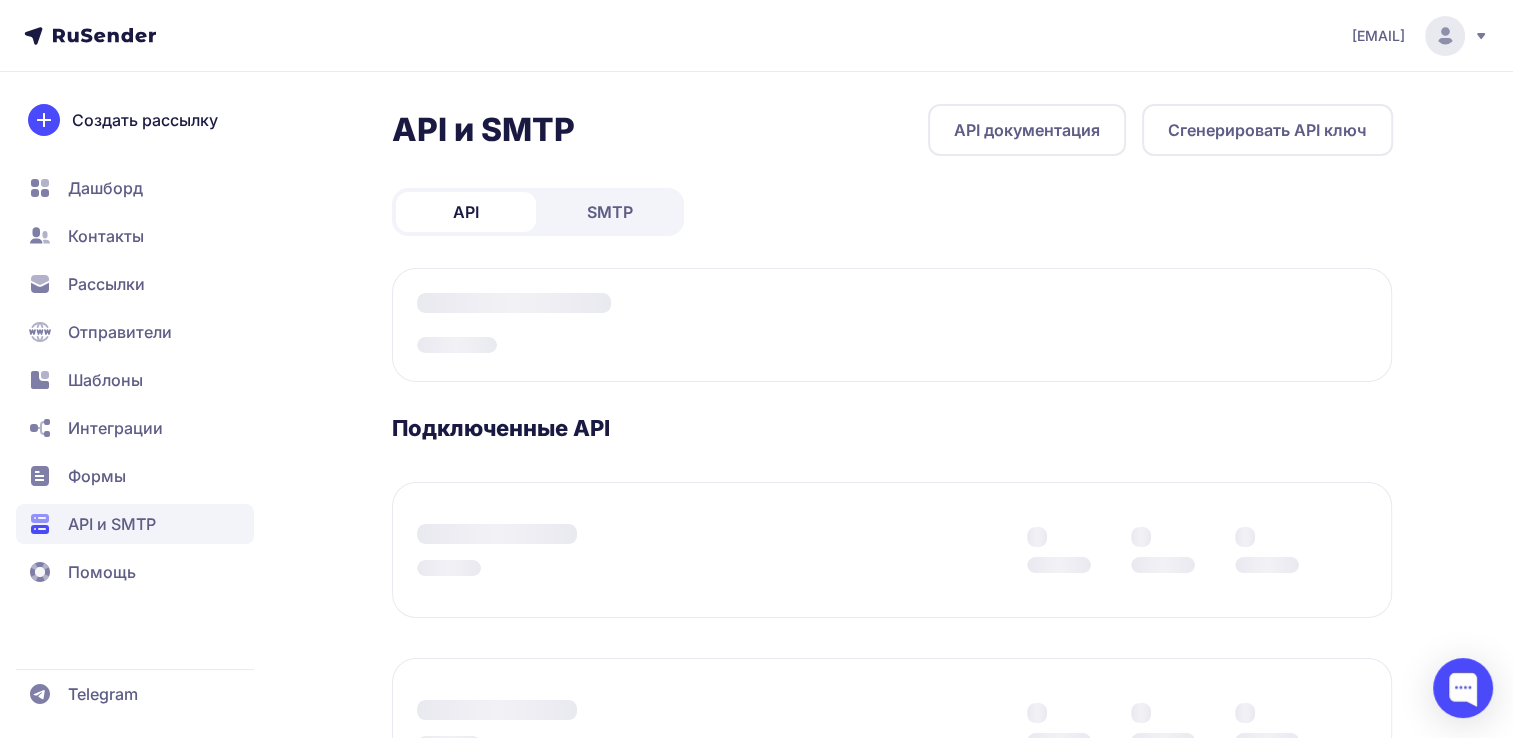 click on "Помощь" at bounding box center (102, 572) 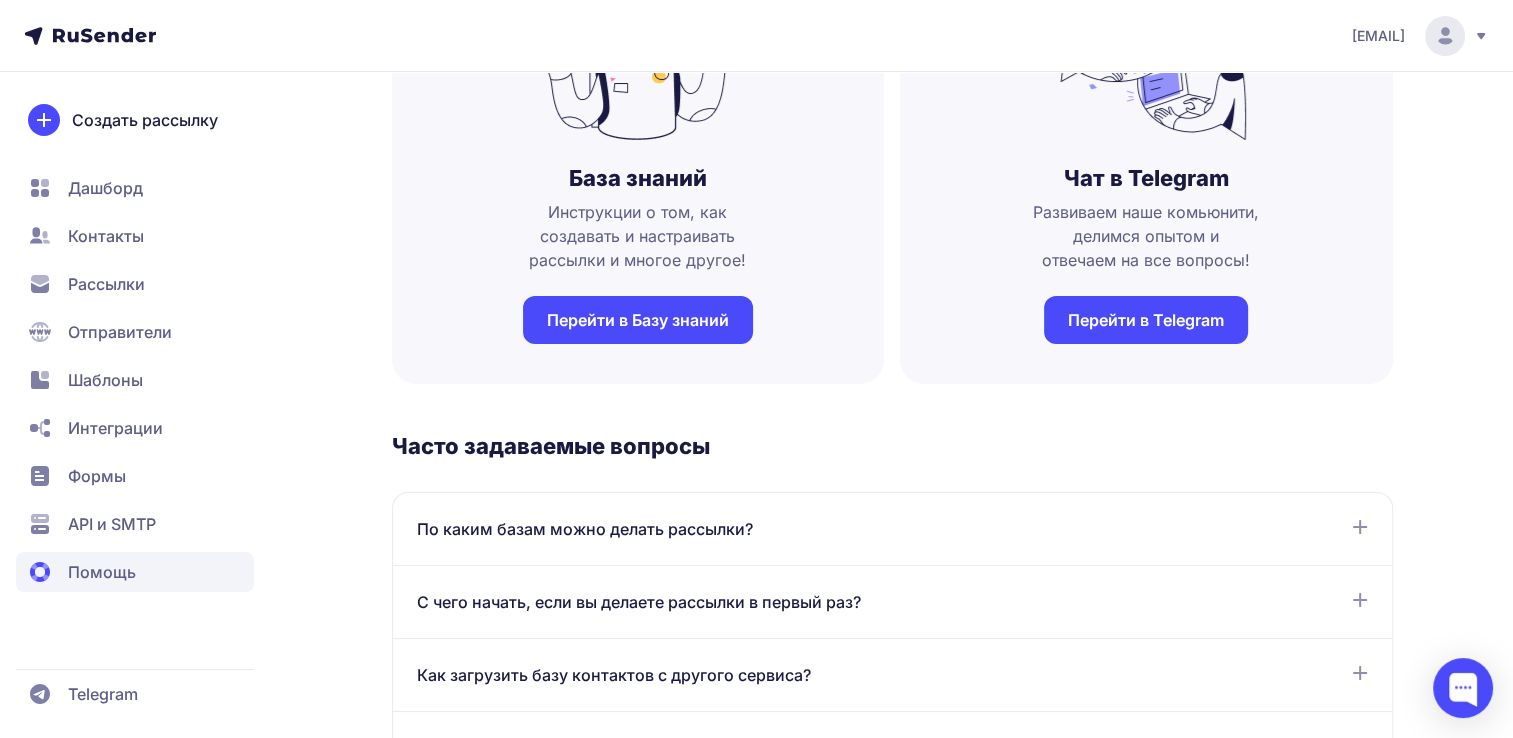 scroll, scrollTop: 533, scrollLeft: 0, axis: vertical 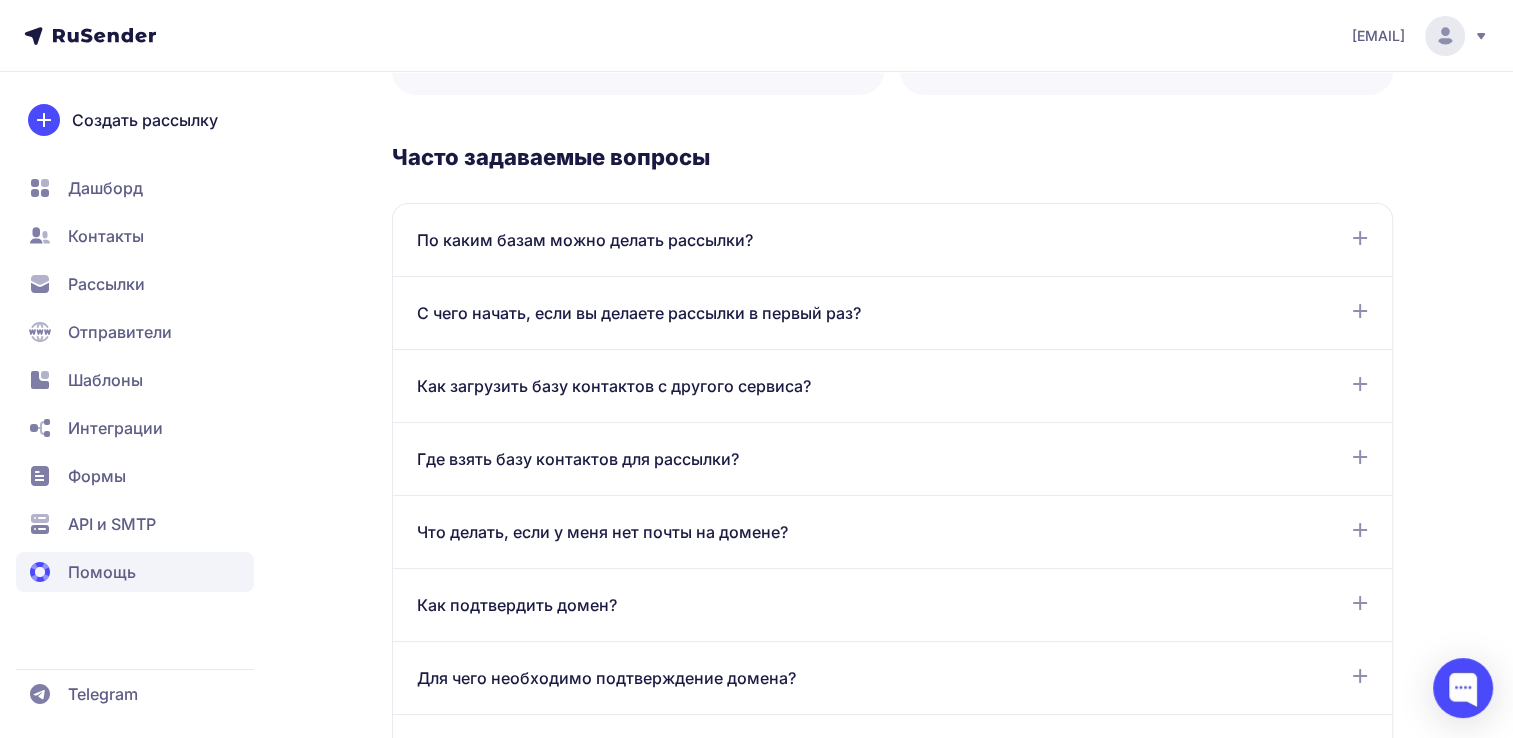 click on "API и SMTP" at bounding box center [112, 524] 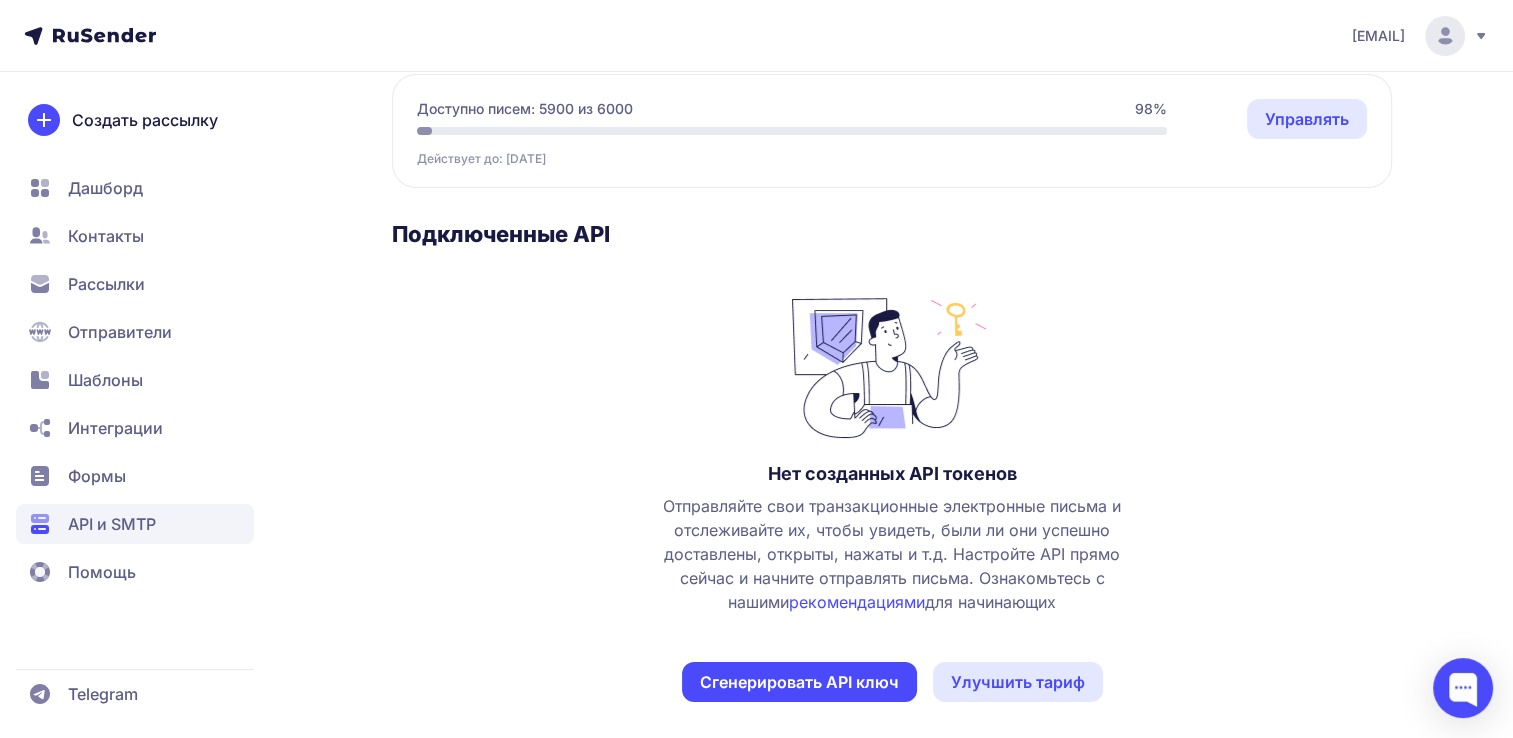 scroll, scrollTop: 204, scrollLeft: 0, axis: vertical 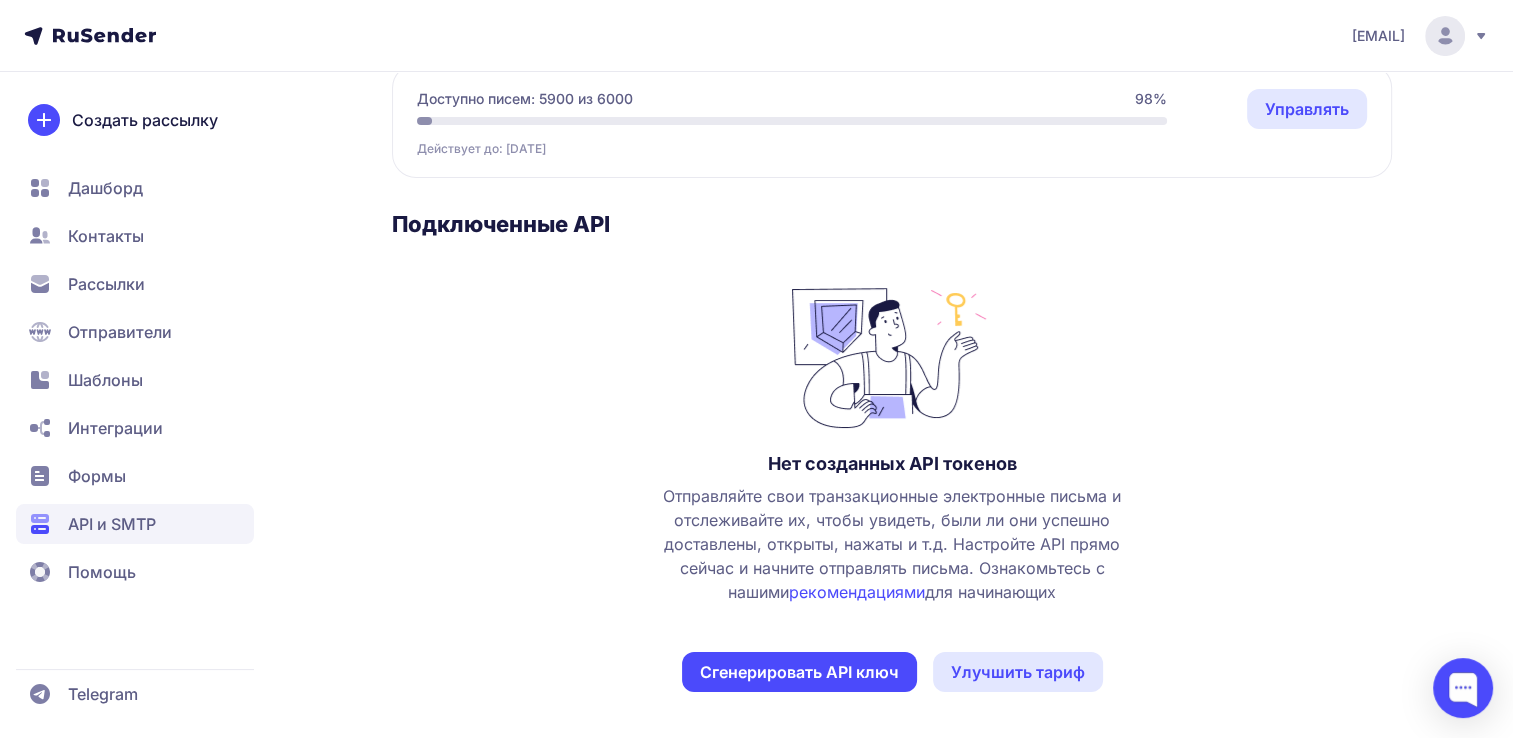 click on "[EMAIL]" at bounding box center [756, 36] 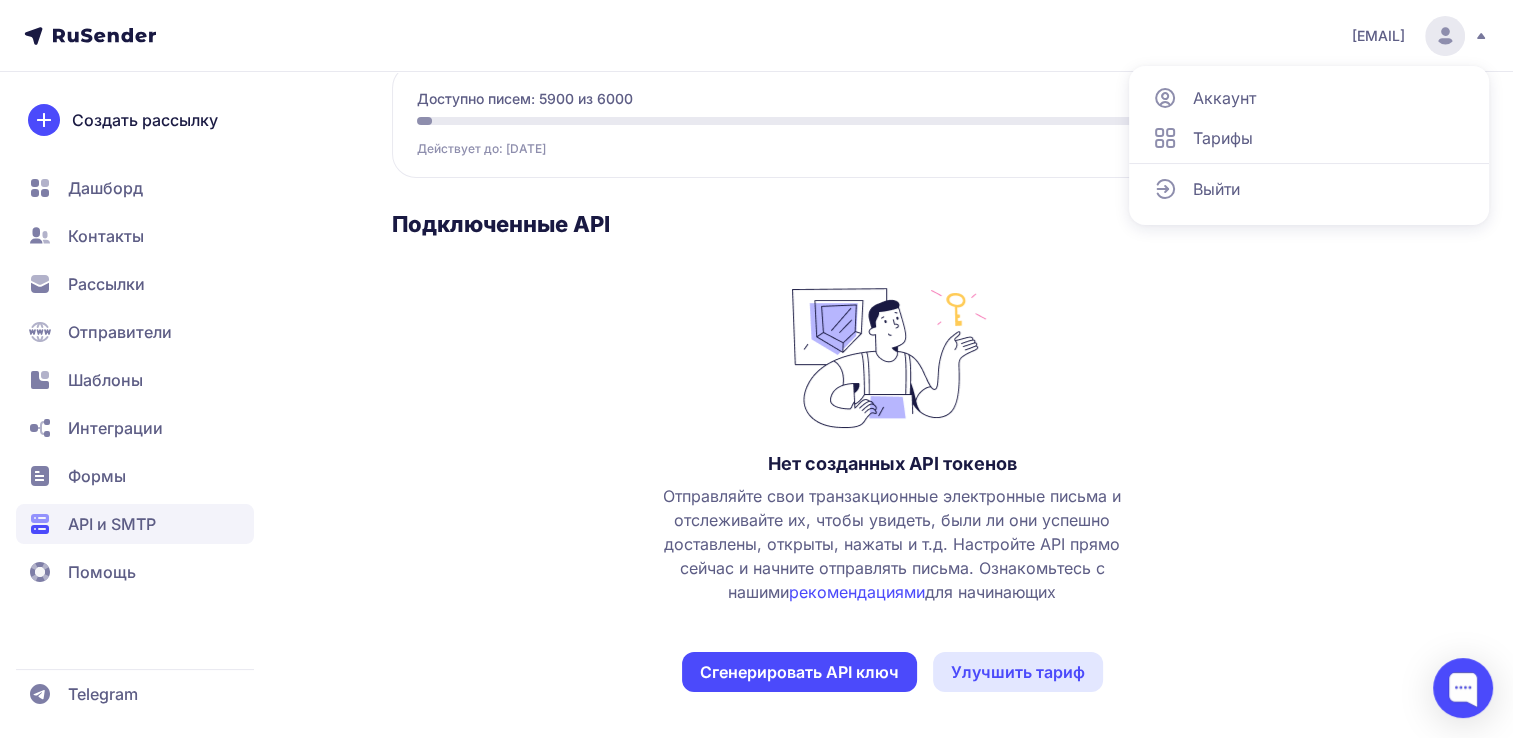 click on "Аккаунт" at bounding box center [1224, 98] 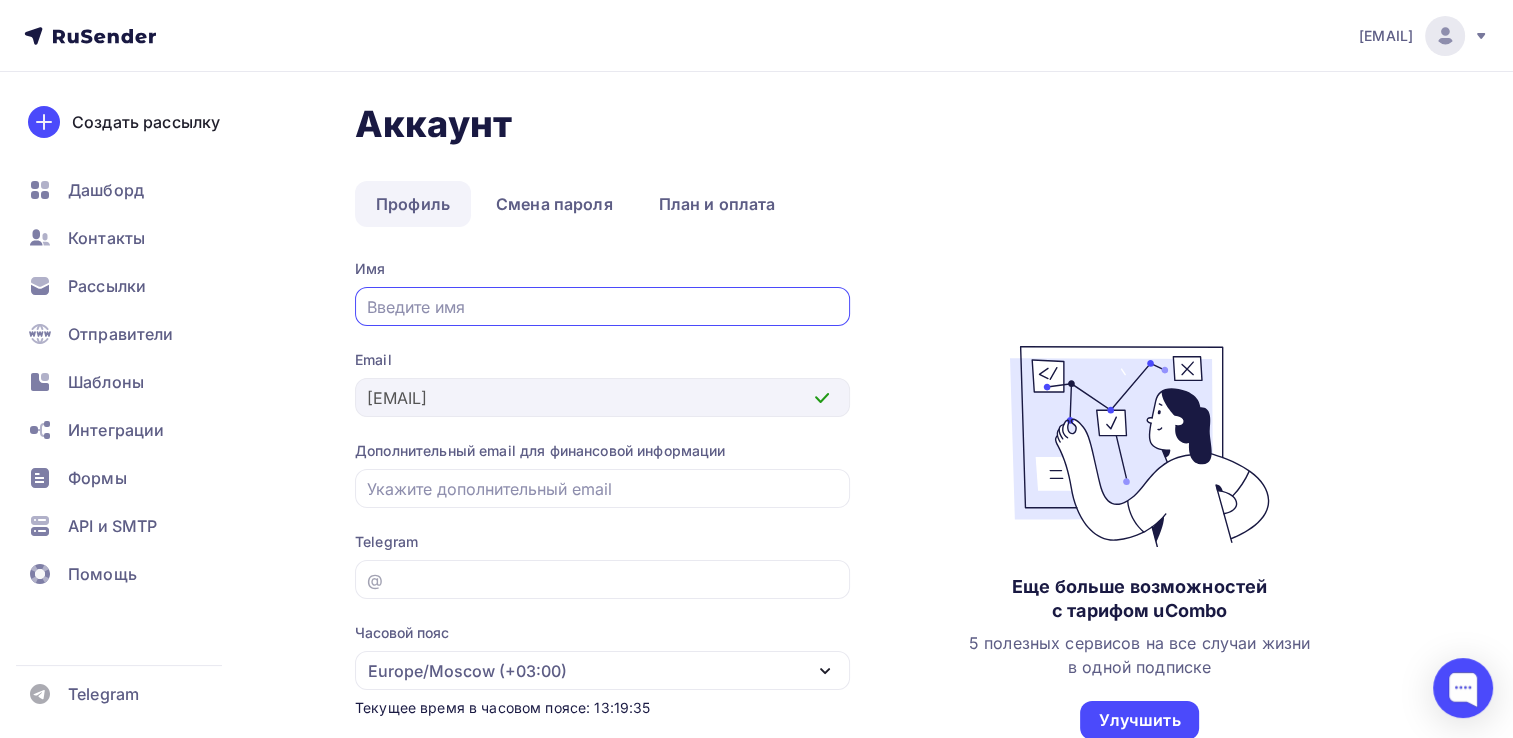 scroll, scrollTop: 0, scrollLeft: 0, axis: both 